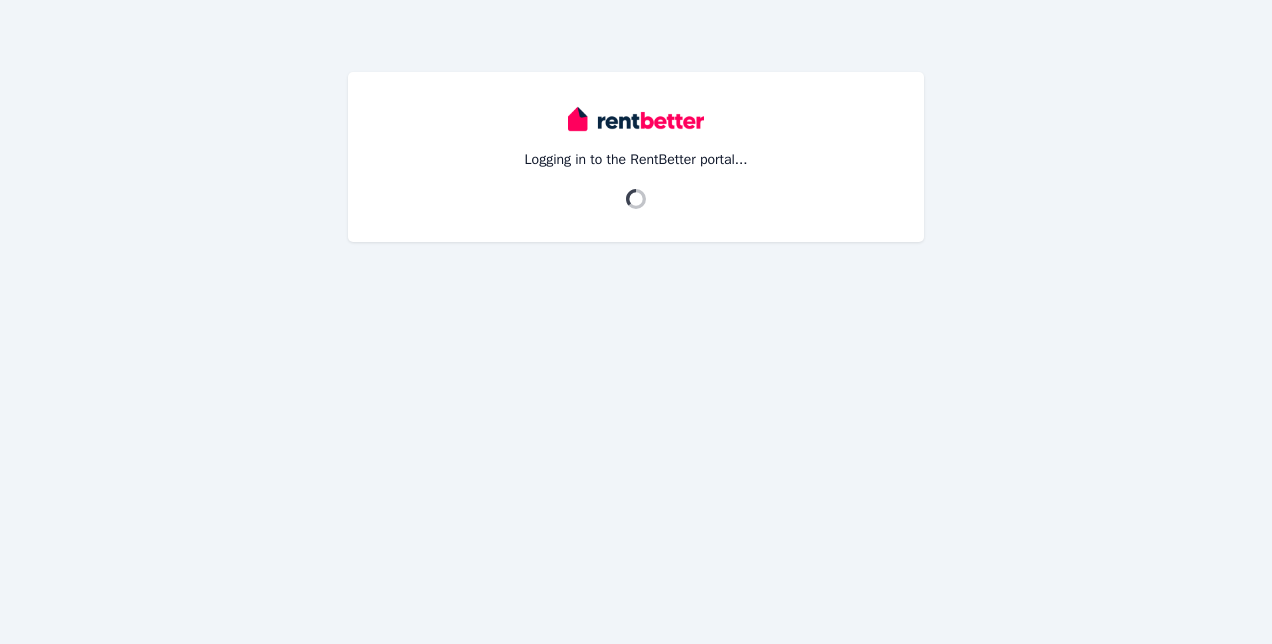 scroll, scrollTop: 0, scrollLeft: 0, axis: both 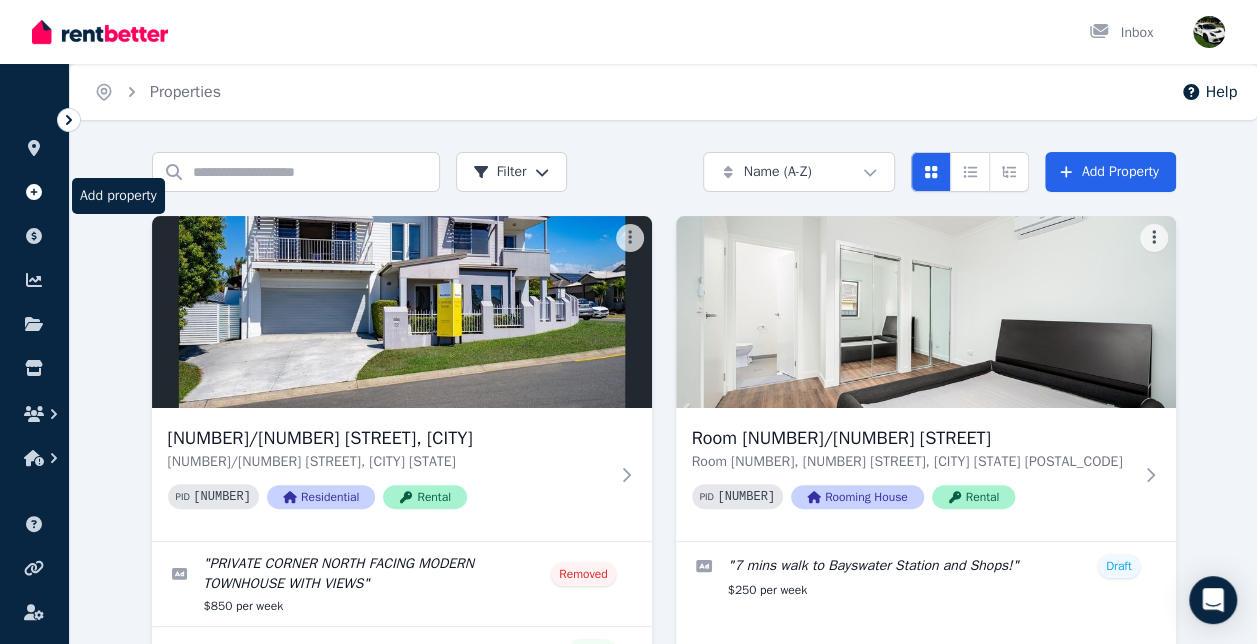 click 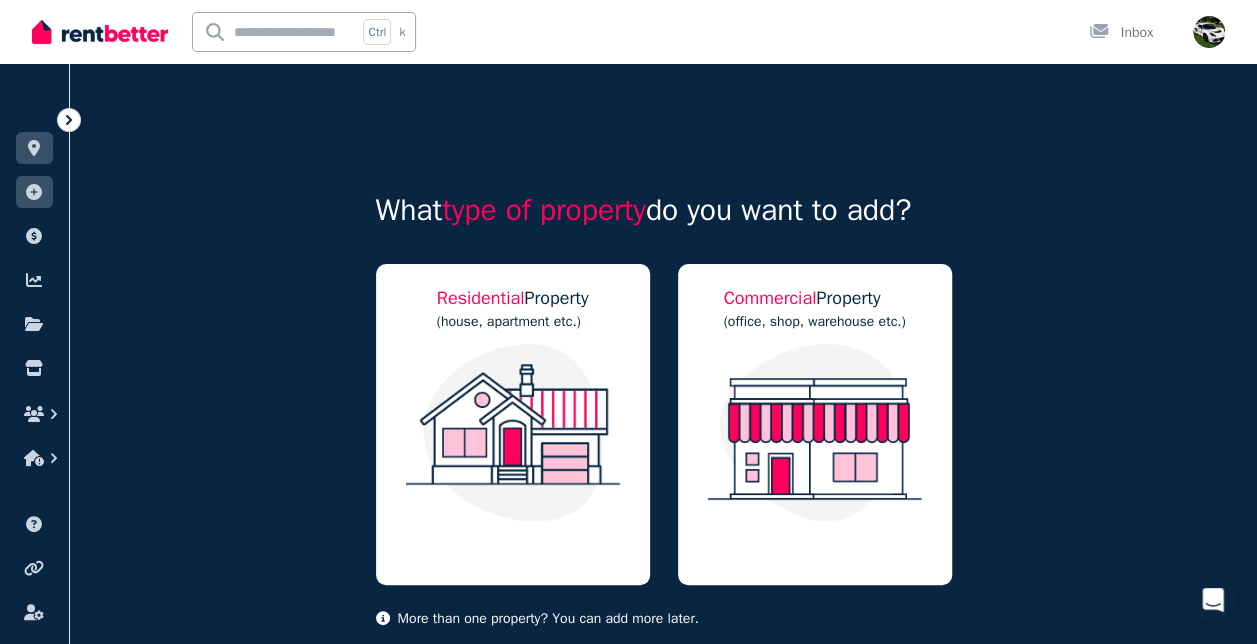 click 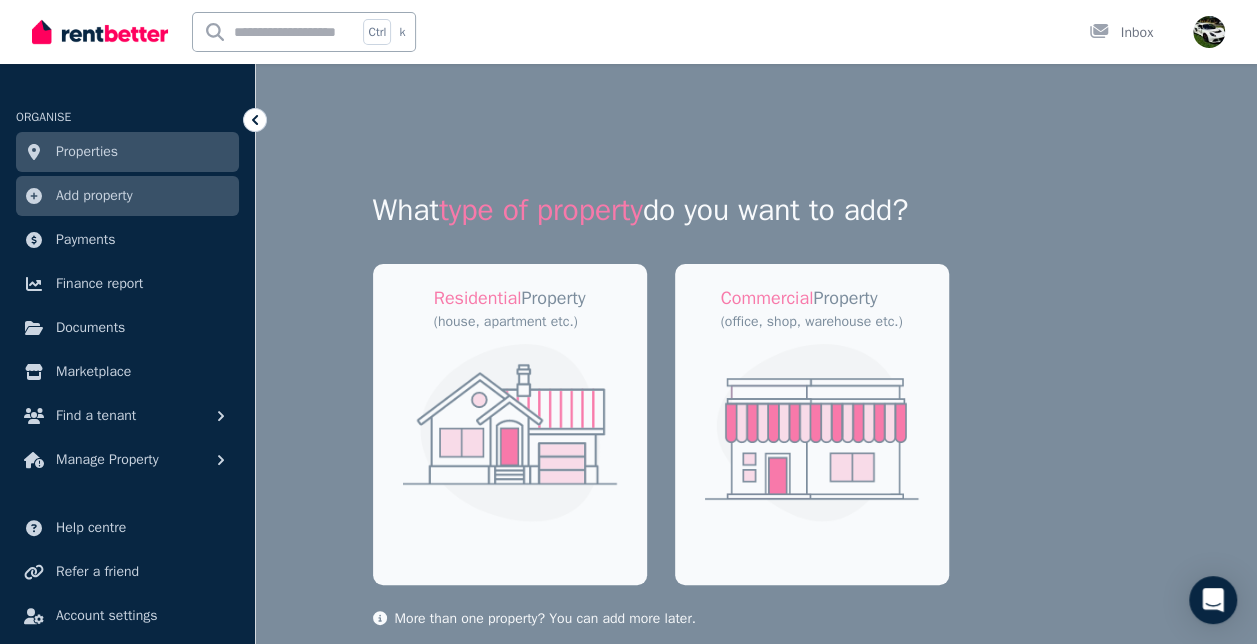 click on "Properties" at bounding box center (87, 152) 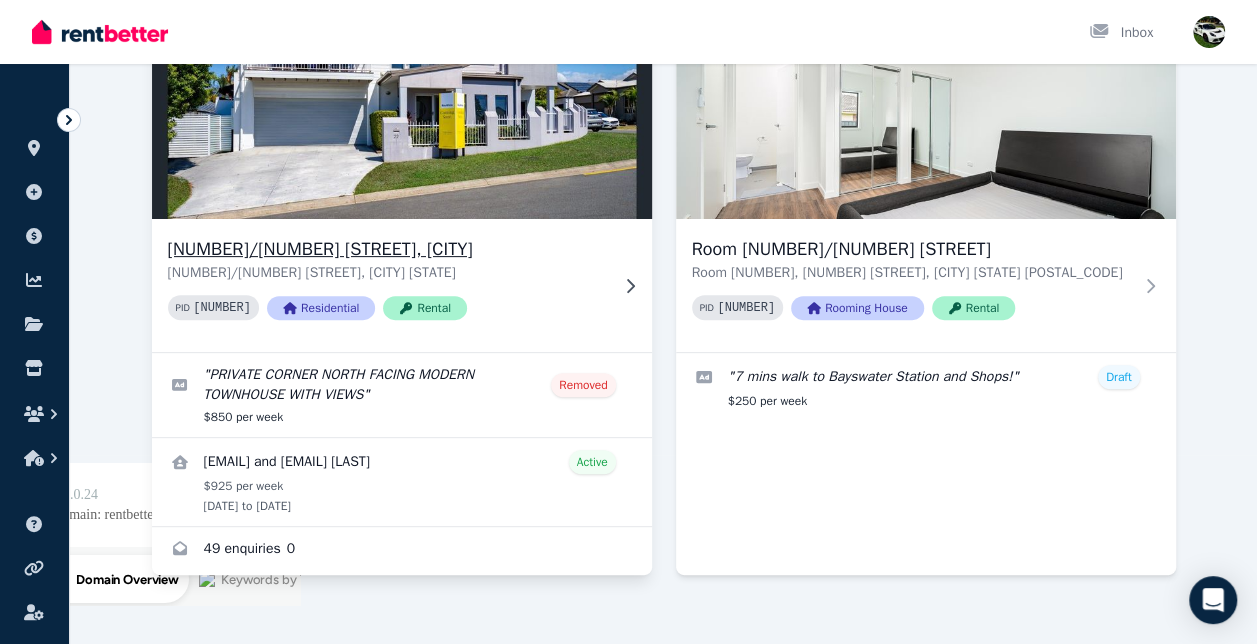 scroll, scrollTop: 188, scrollLeft: 0, axis: vertical 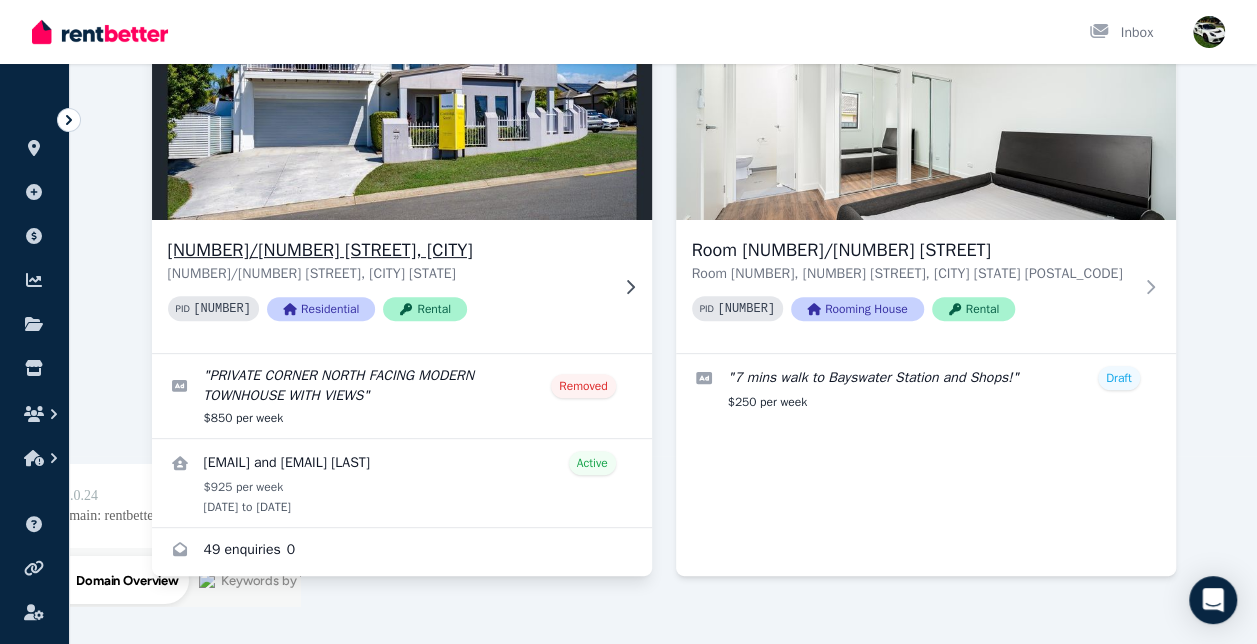 click at bounding box center [401, 124] 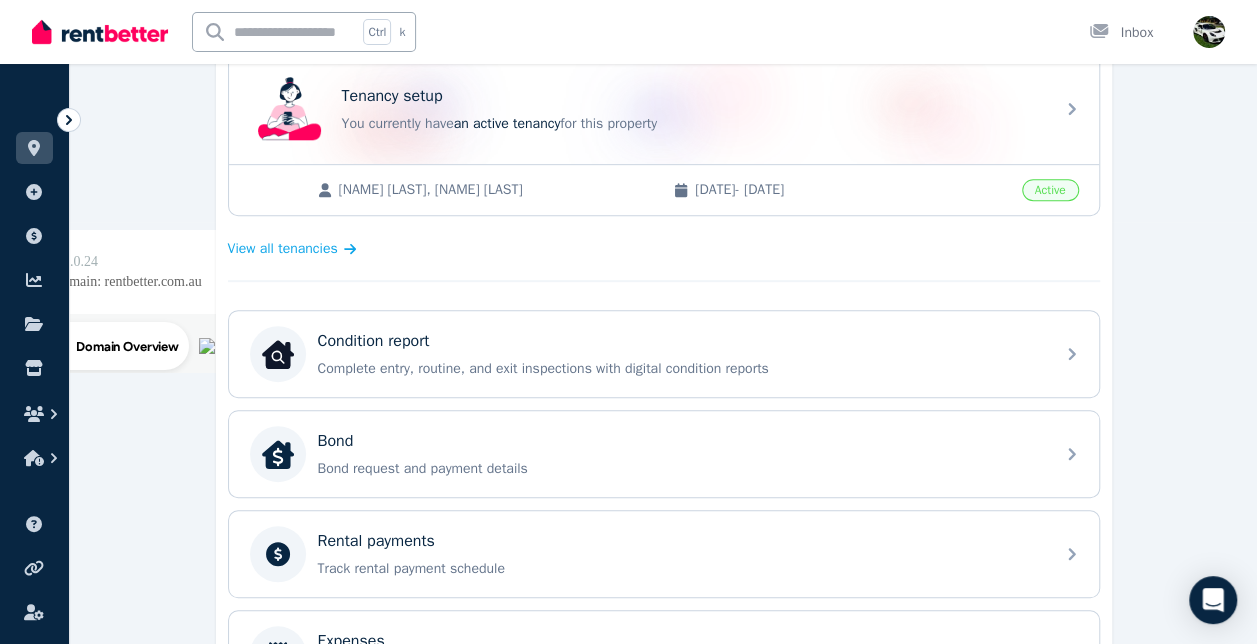 scroll, scrollTop: 376, scrollLeft: 0, axis: vertical 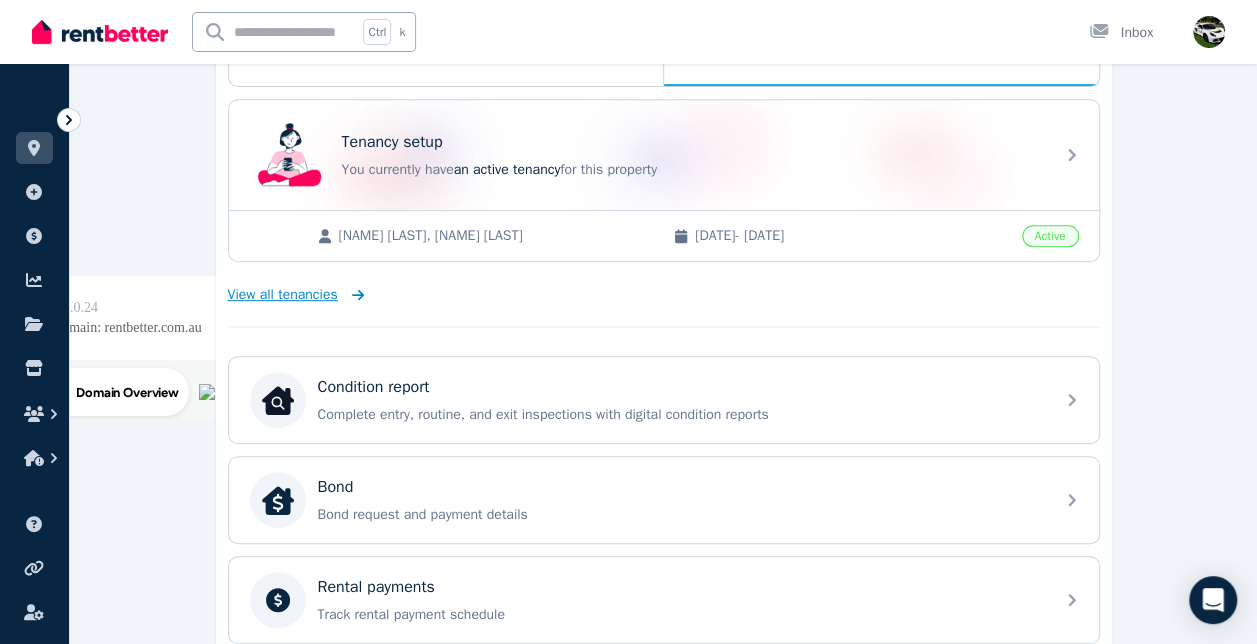 click on "View all tenancies" at bounding box center (283, 295) 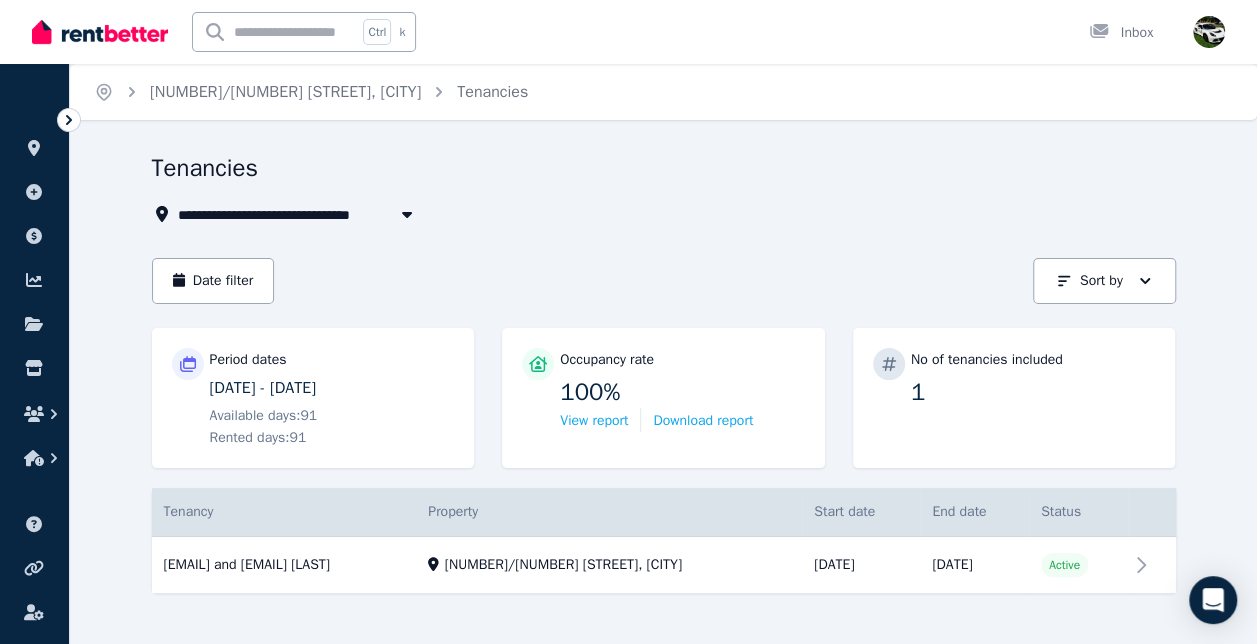 scroll, scrollTop: 20, scrollLeft: 0, axis: vertical 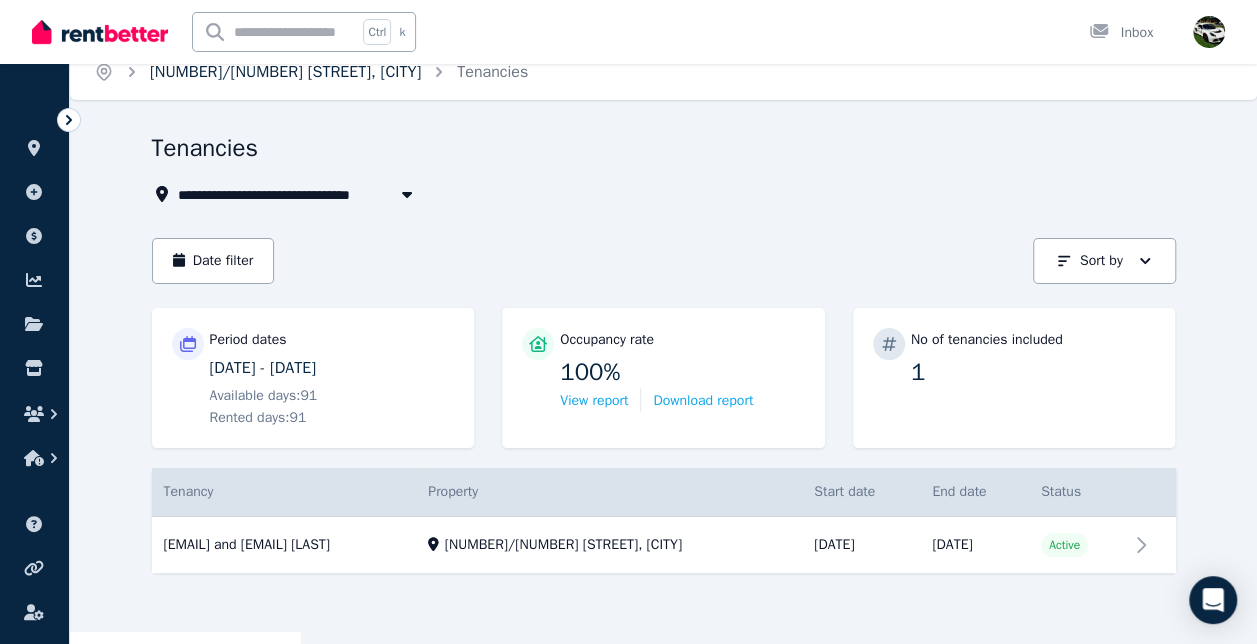 click on "[NUMBER]/[NUMBER] [STREET], [CITY]" at bounding box center [285, 72] 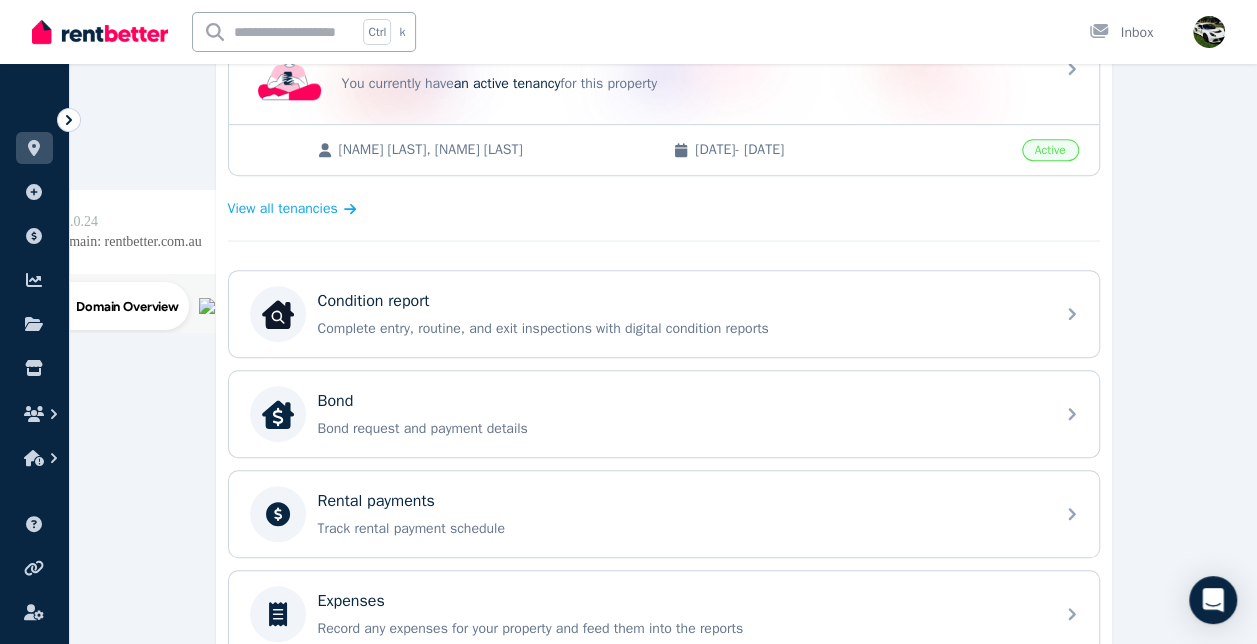 scroll, scrollTop: 463, scrollLeft: 0, axis: vertical 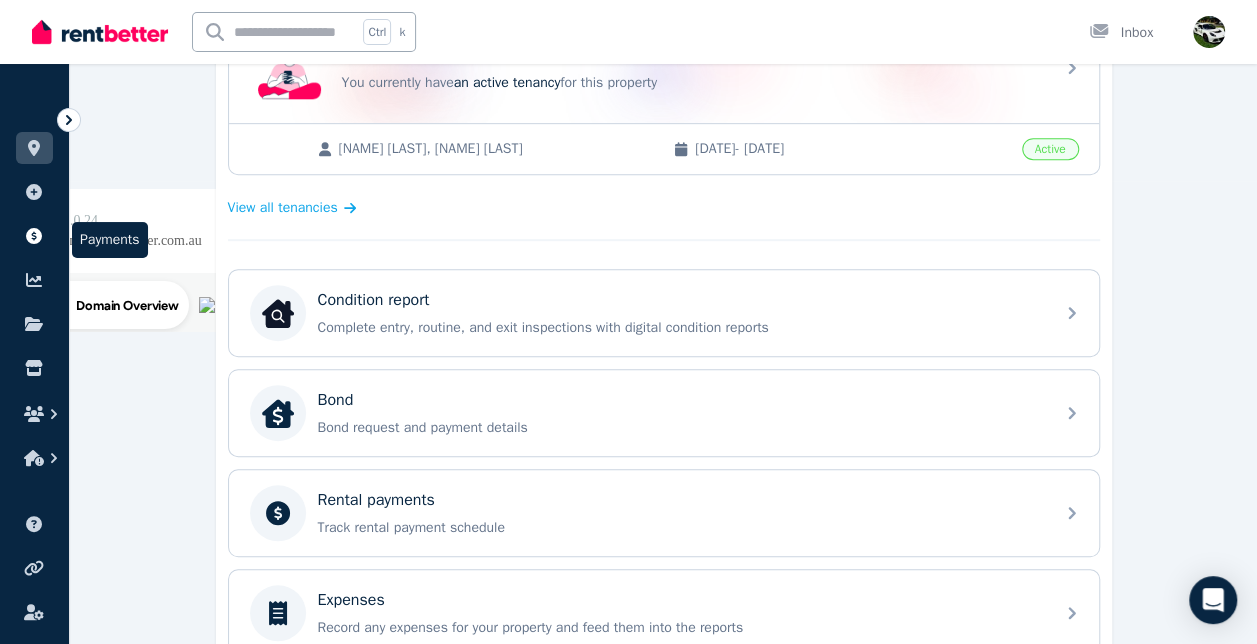 click 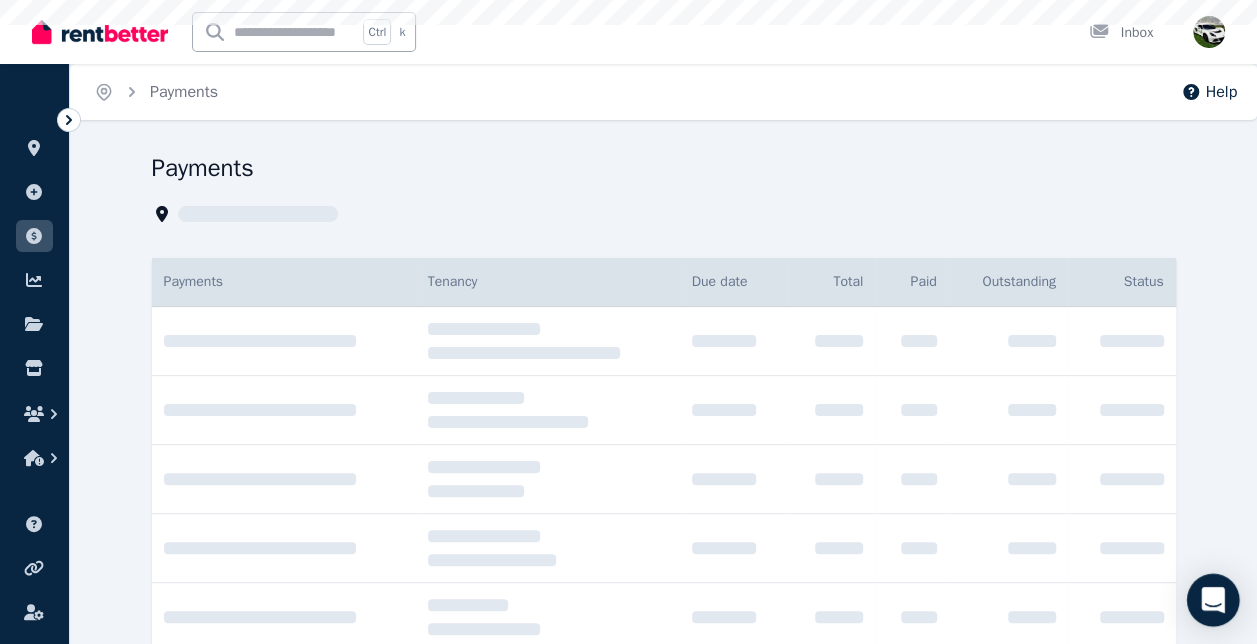 click at bounding box center [1213, 600] 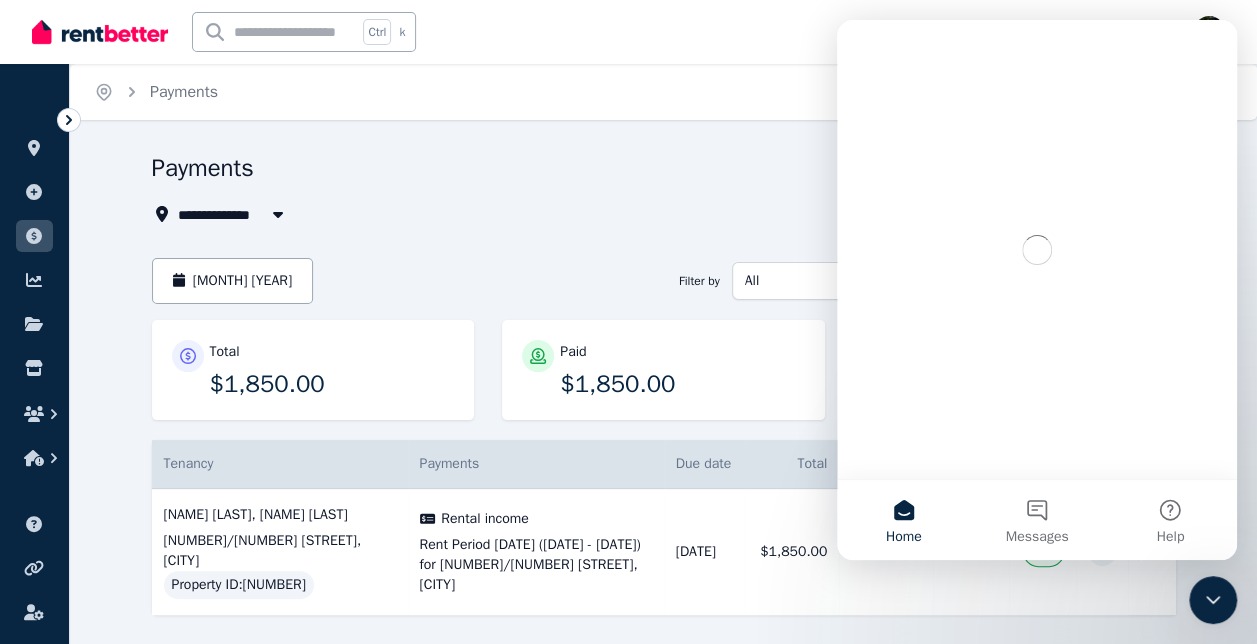 scroll, scrollTop: 0, scrollLeft: 0, axis: both 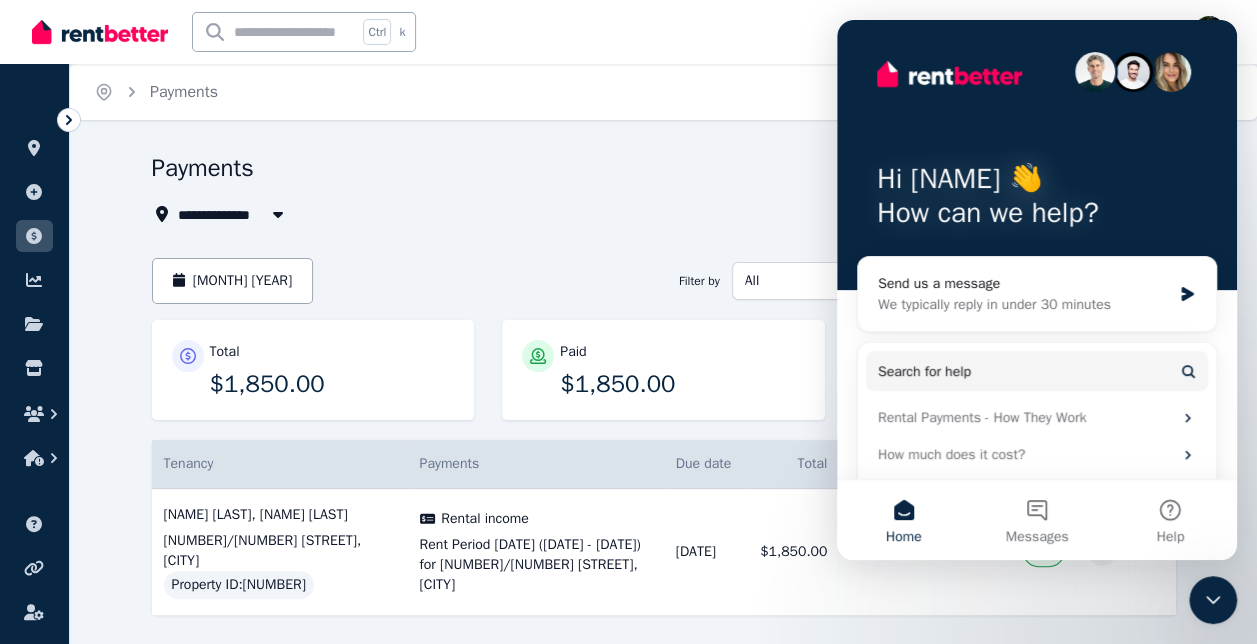 click at bounding box center (1213, 600) 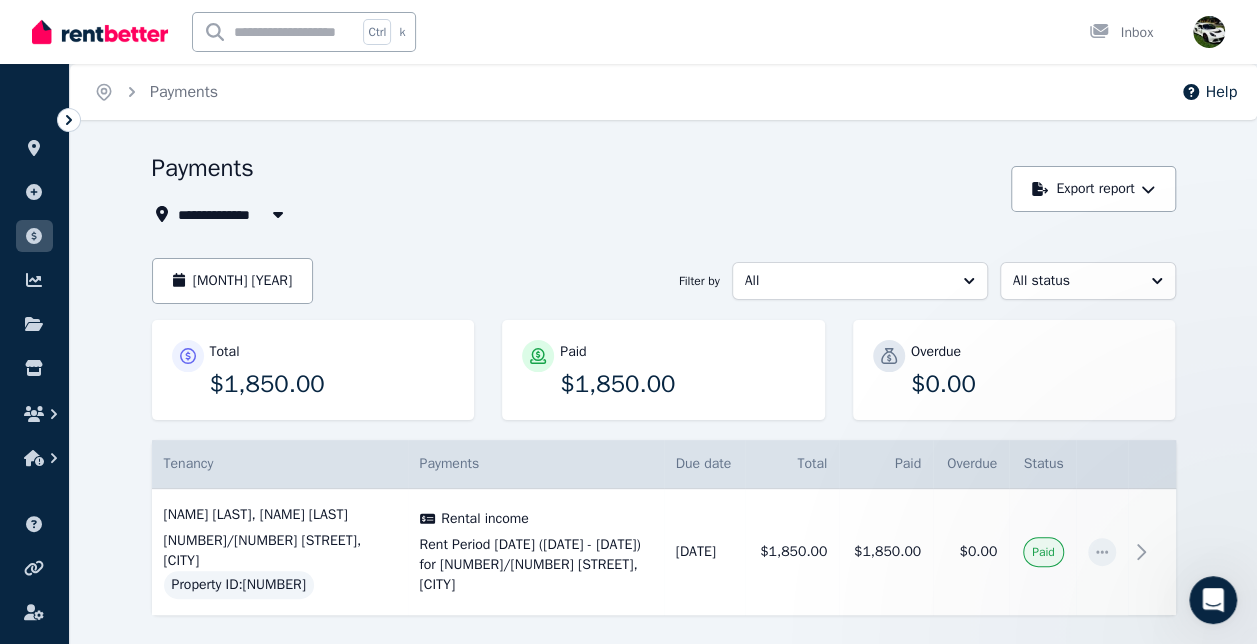 scroll, scrollTop: 0, scrollLeft: 0, axis: both 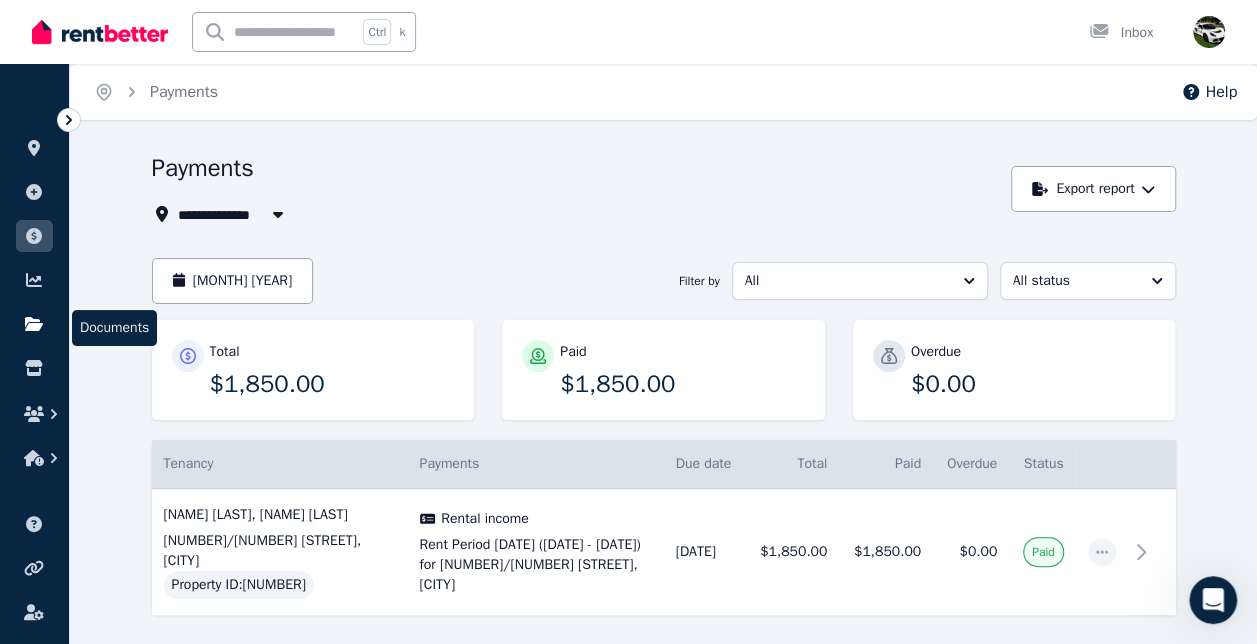 click 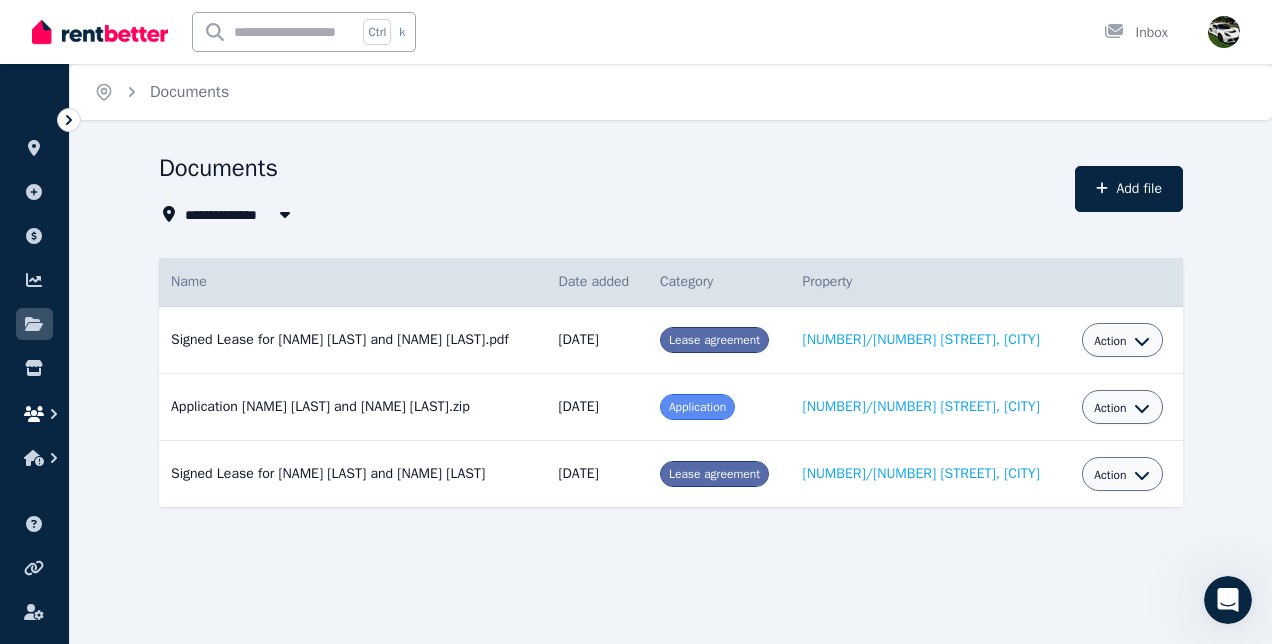 click 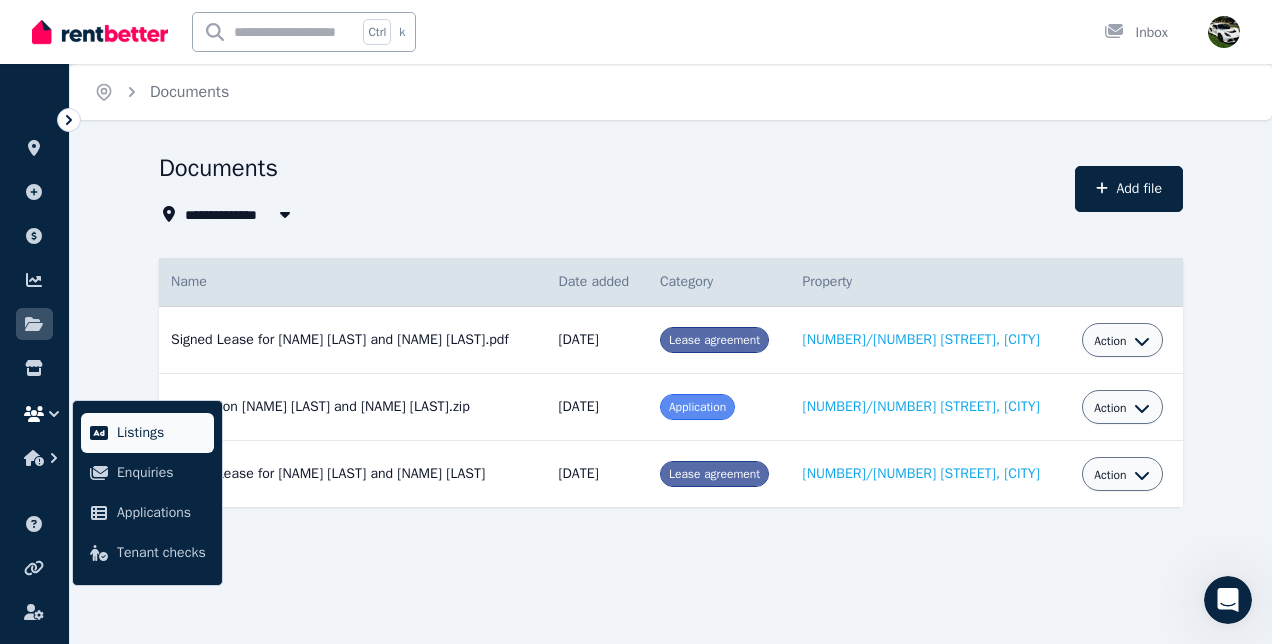 click on "Listings" at bounding box center [147, 433] 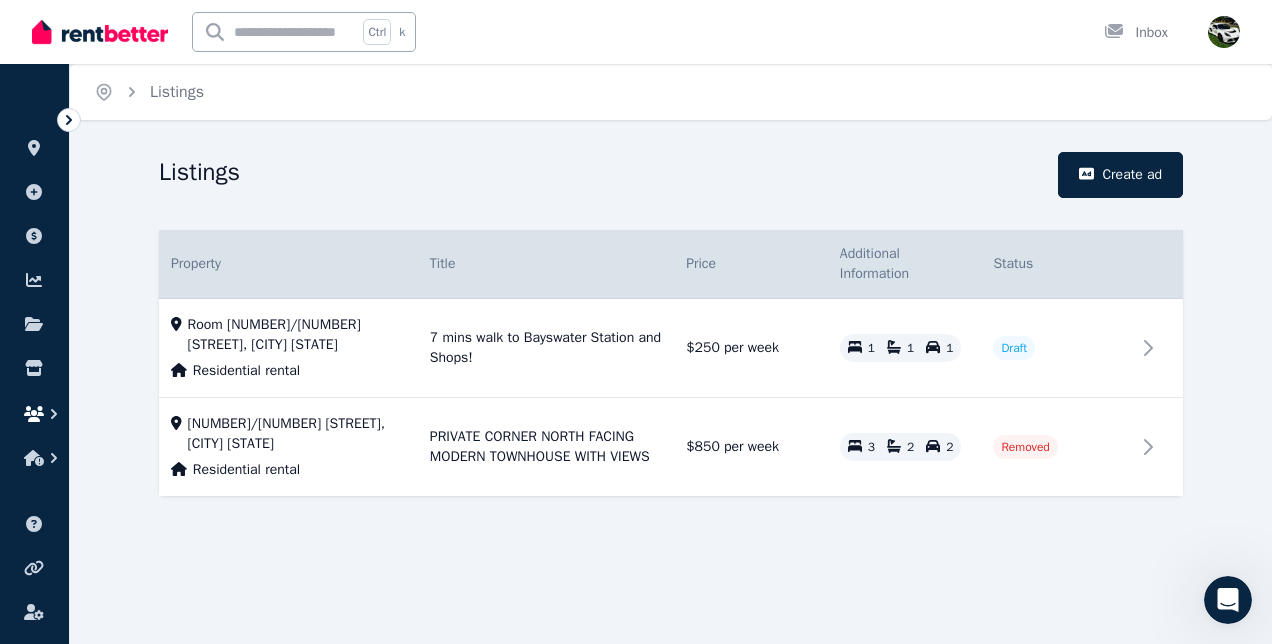 click 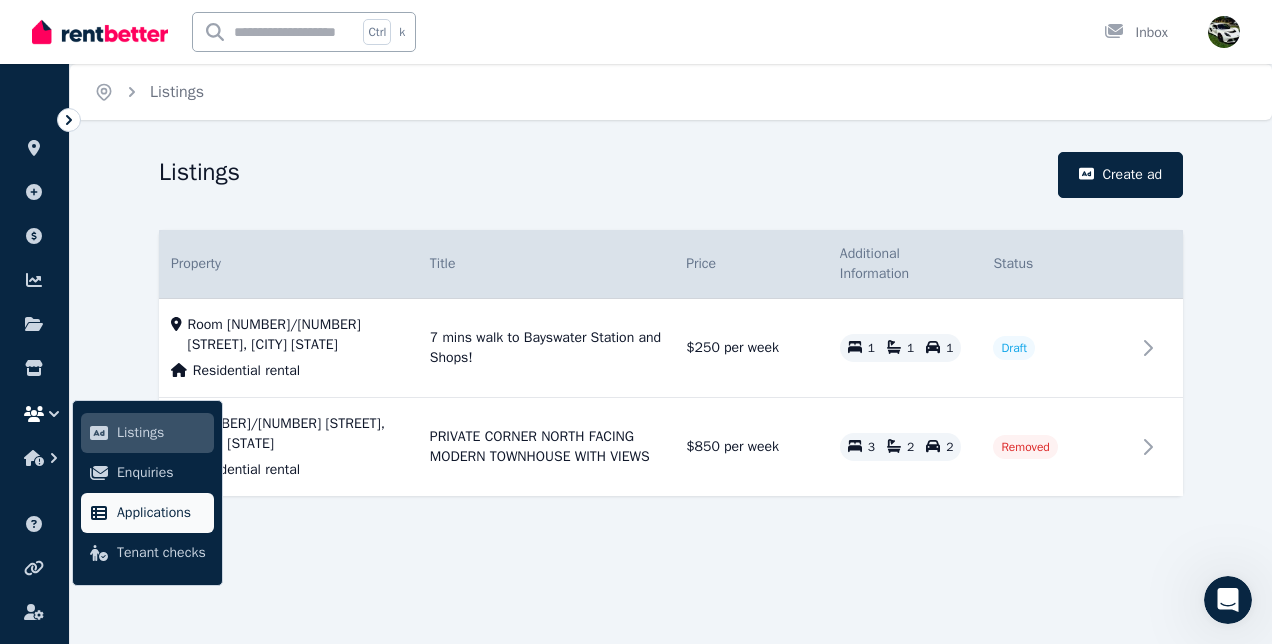 click on "Applications" at bounding box center [161, 513] 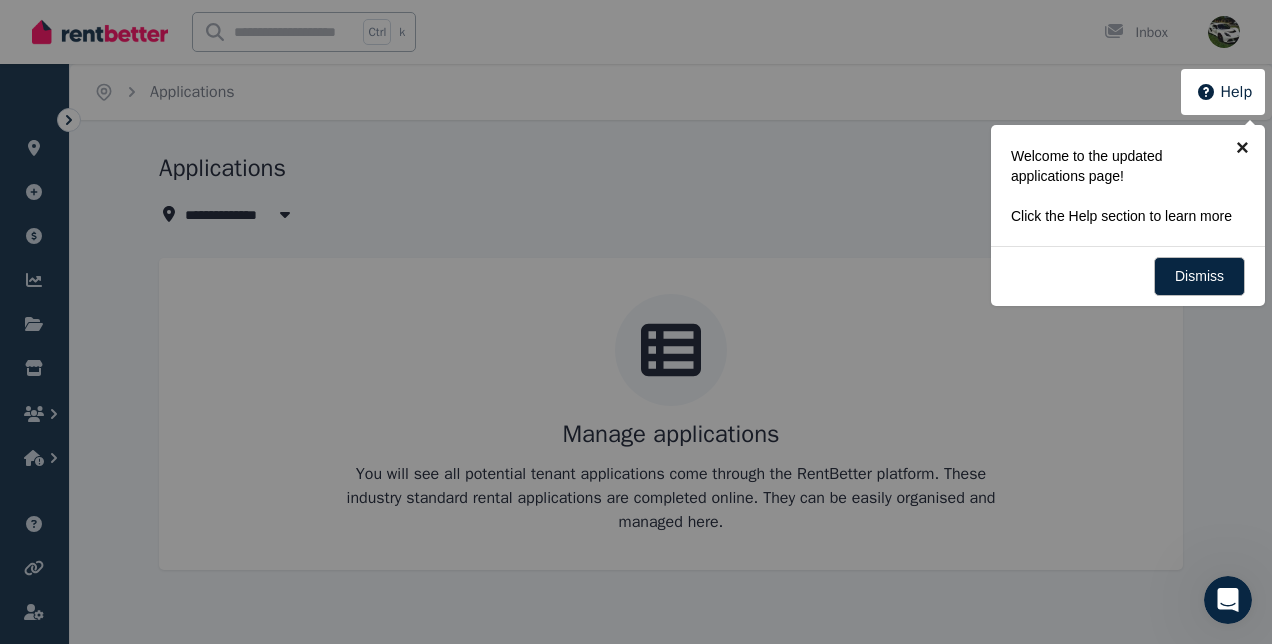click on "×" at bounding box center [1242, 147] 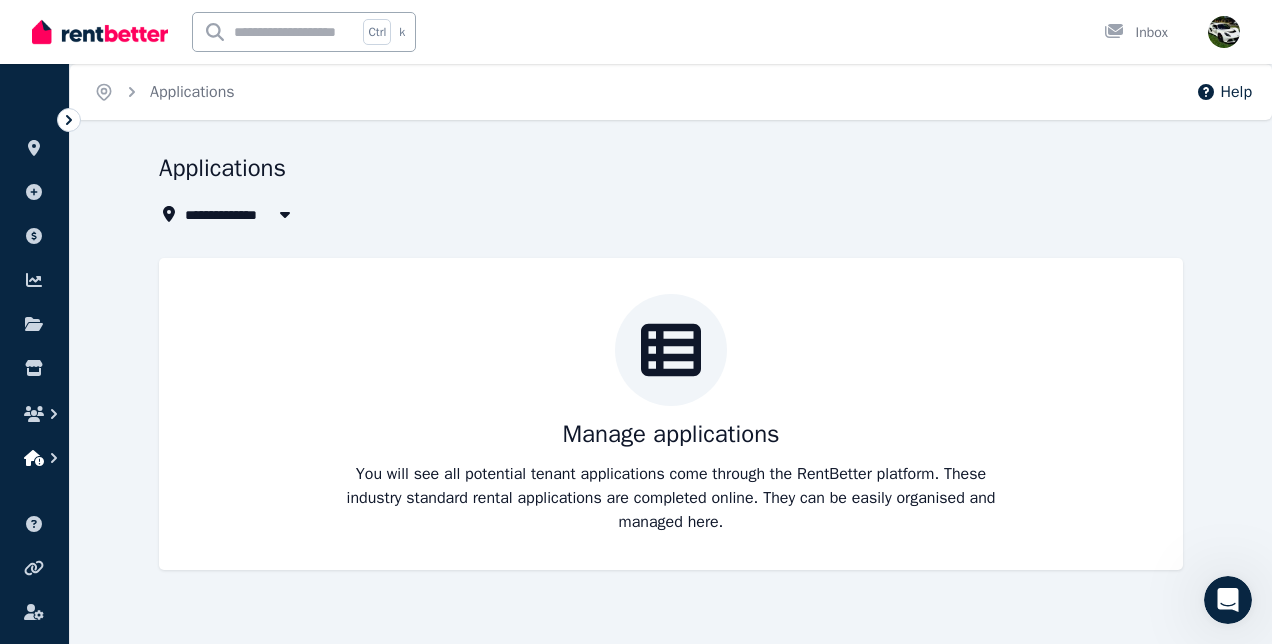 click 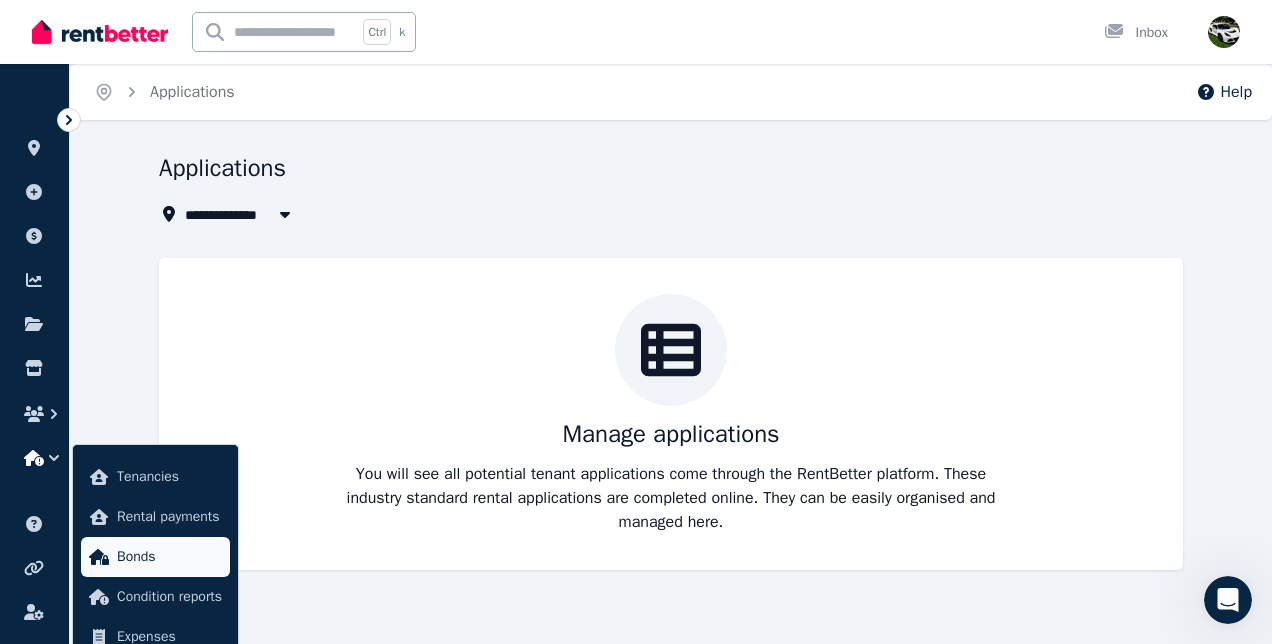 click on "Bonds" at bounding box center [169, 557] 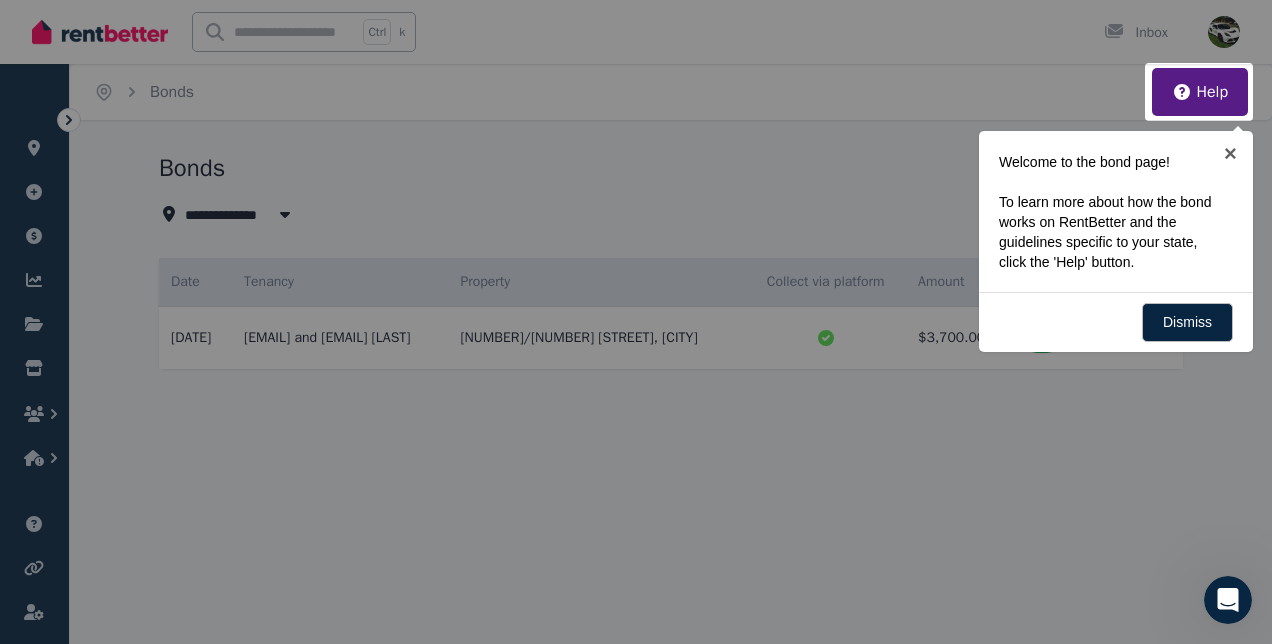 click at bounding box center (636, 322) 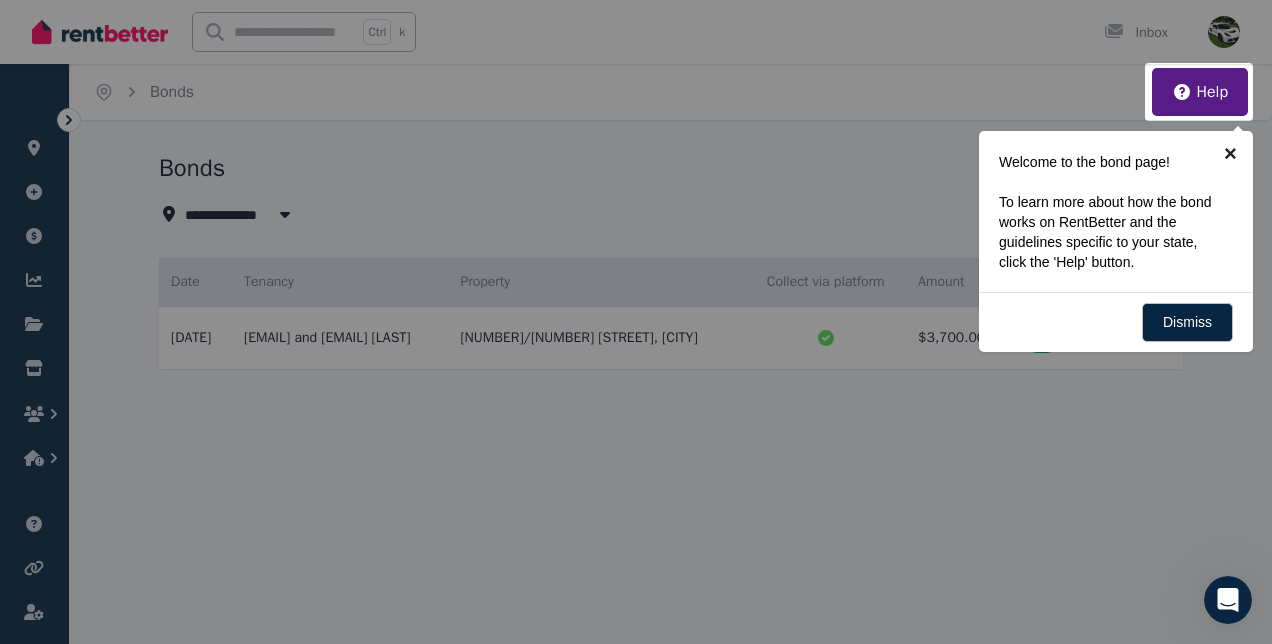click on "×" at bounding box center [1230, 153] 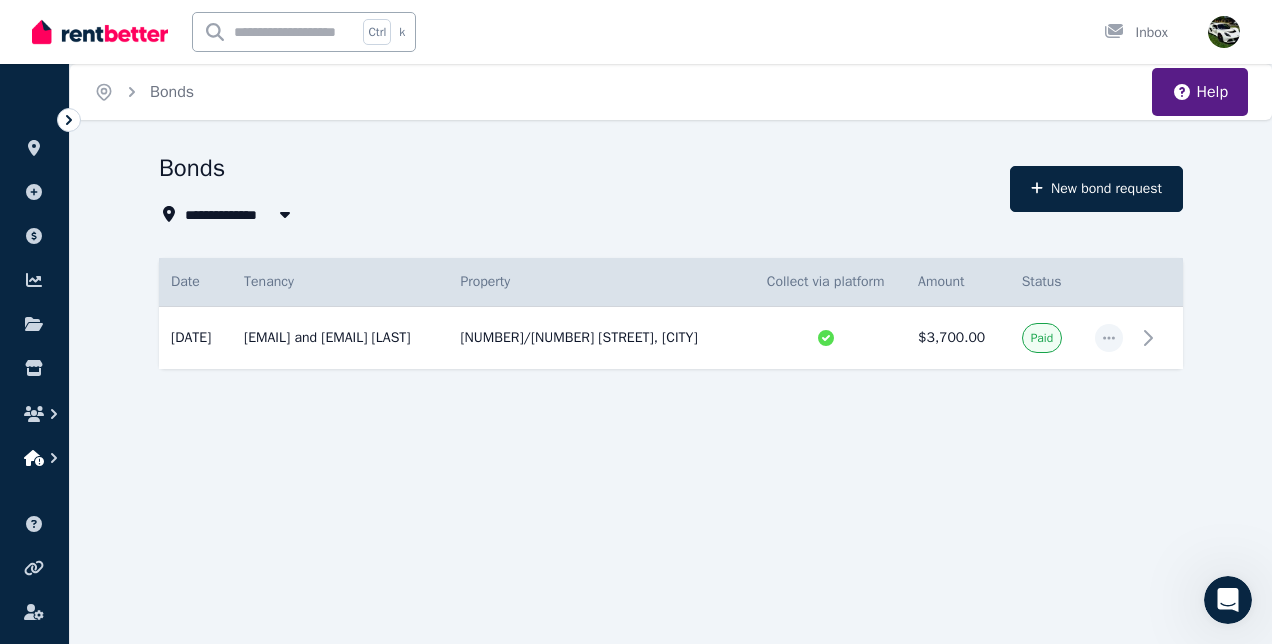 click at bounding box center (34, 458) 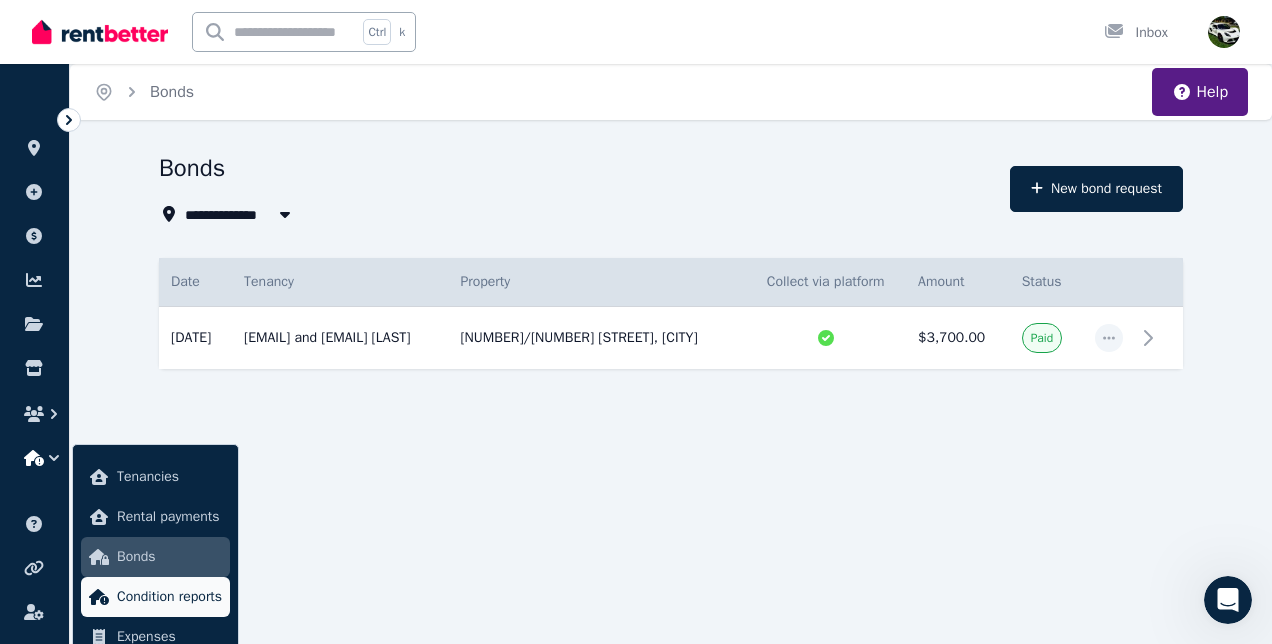 click on "Condition reports" at bounding box center [169, 597] 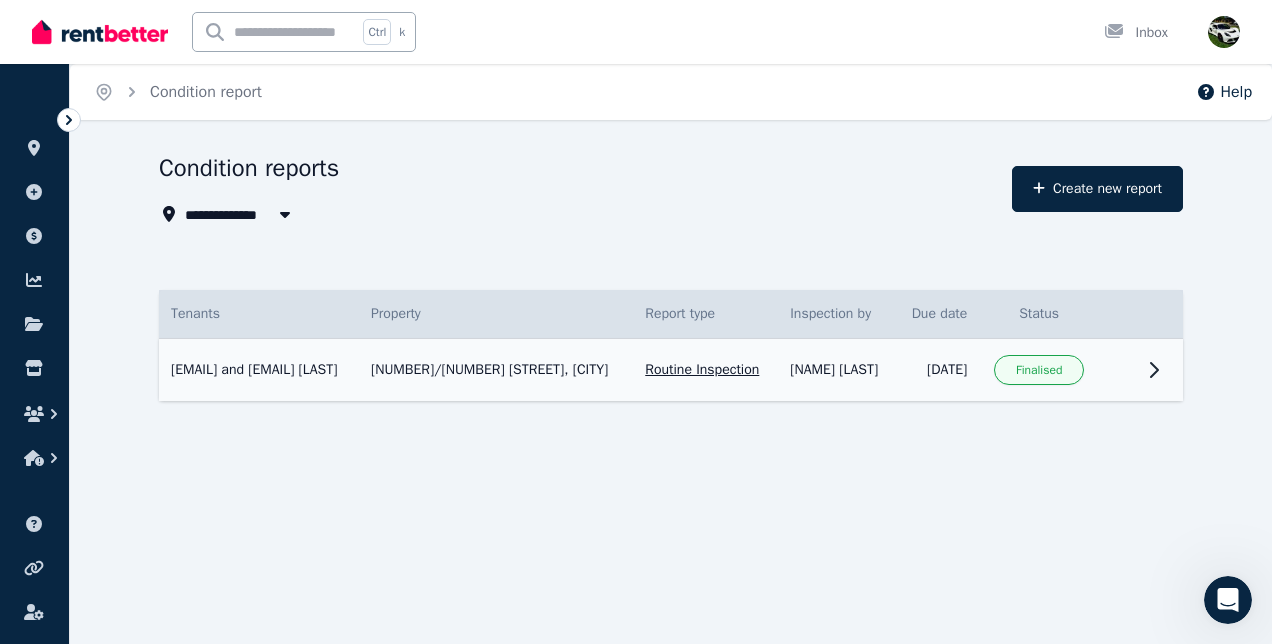 click on "[NUMBER]/[NUMBER] [STREET], [CITY]" at bounding box center (496, 370) 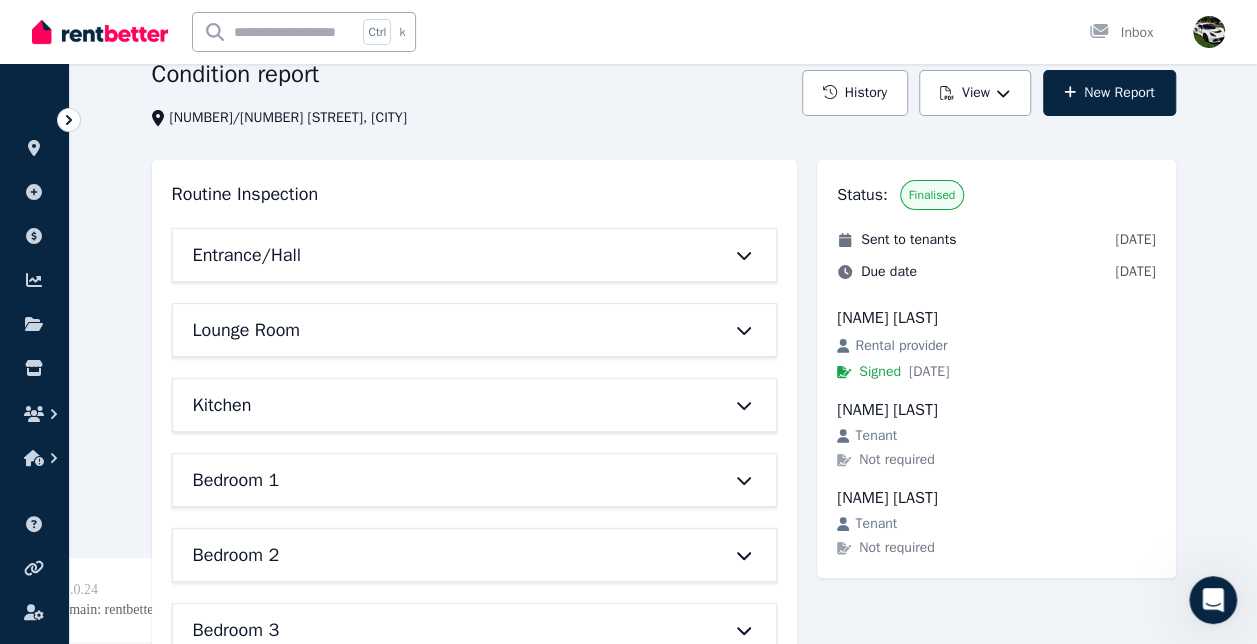 scroll, scrollTop: 95, scrollLeft: 0, axis: vertical 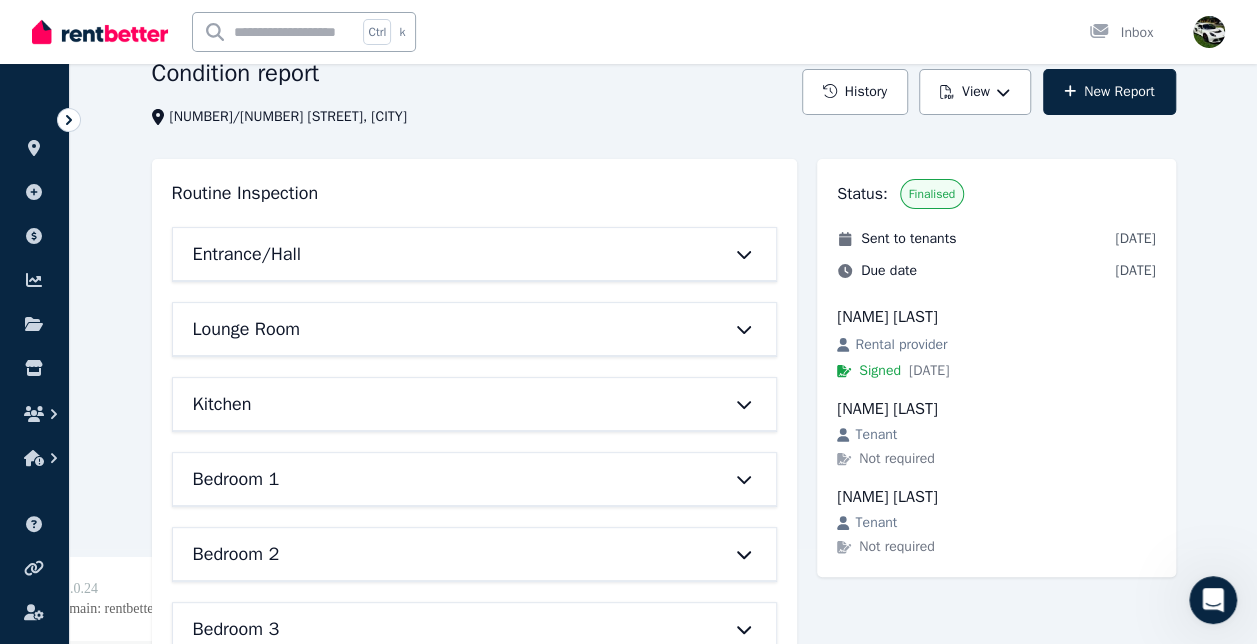 click at bounding box center (734, 254) 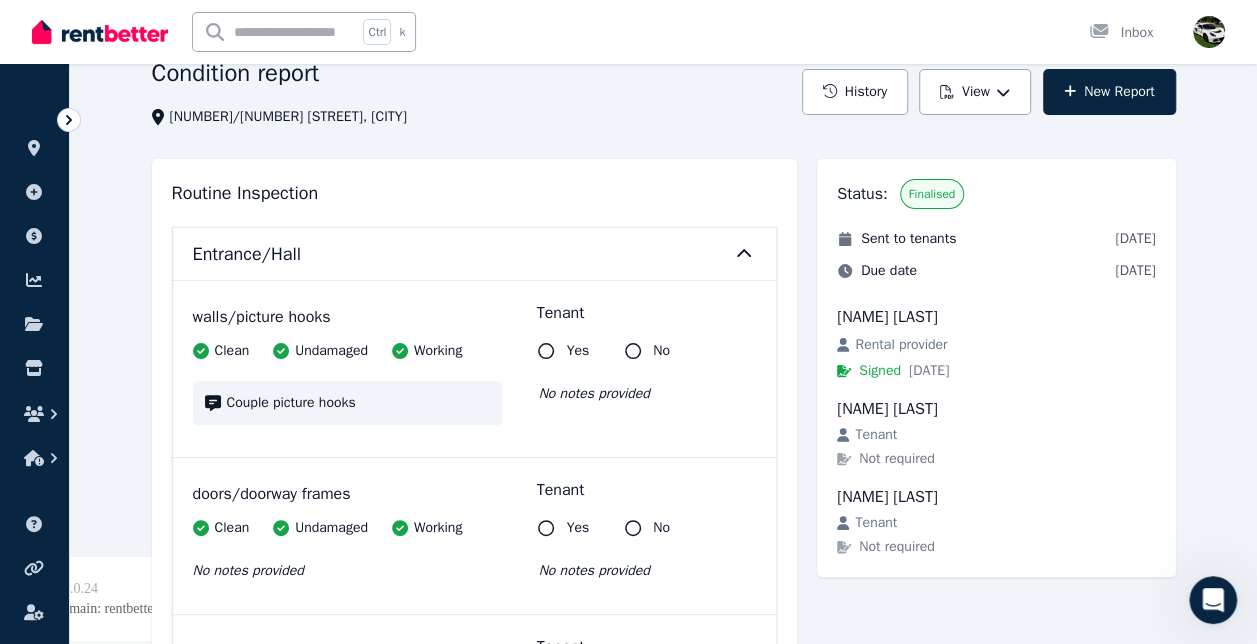 click on "Entrance/Hall" at bounding box center [475, 254] 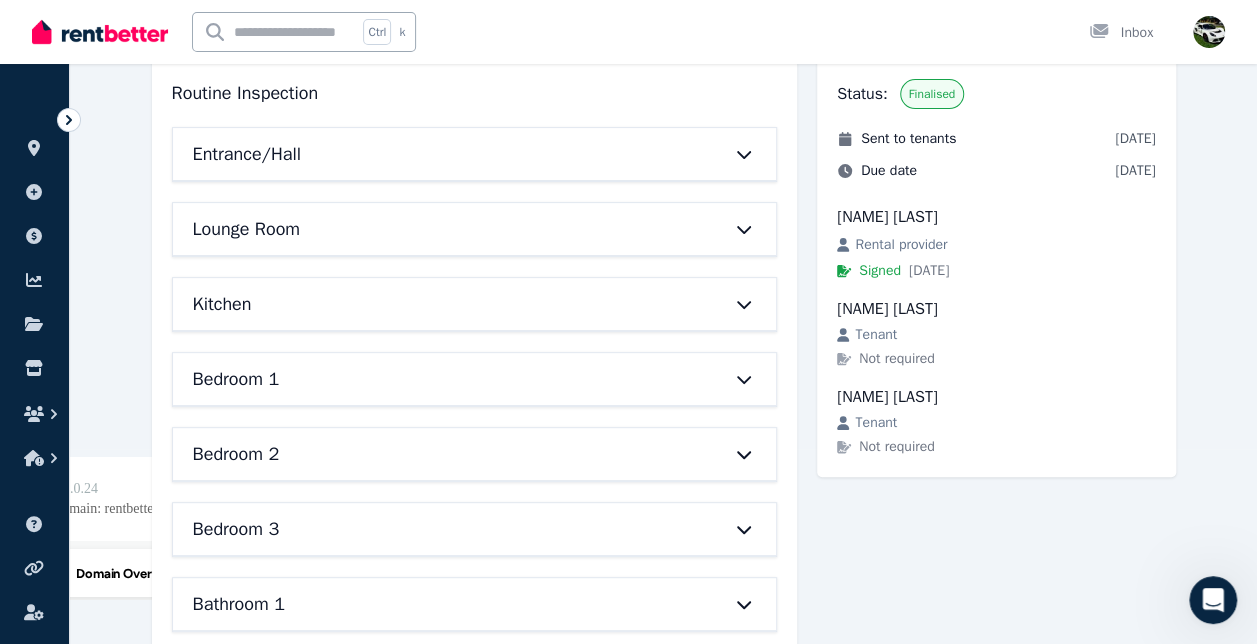 scroll, scrollTop: 212, scrollLeft: 0, axis: vertical 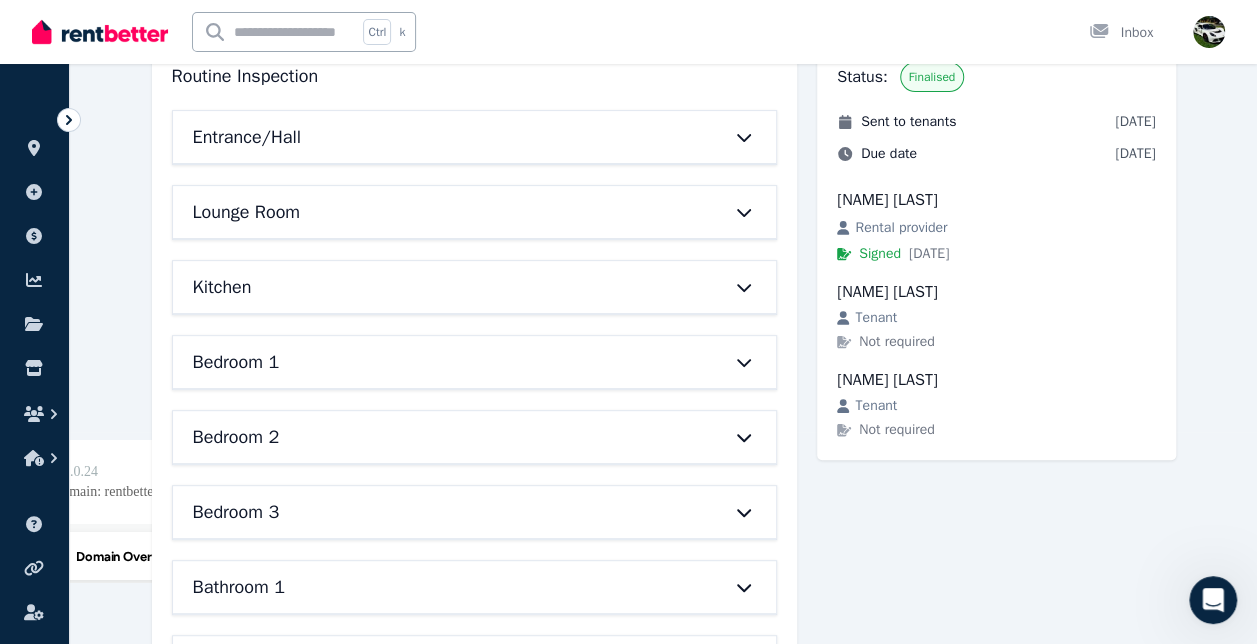 click on "Lounge Room" at bounding box center (475, 212) 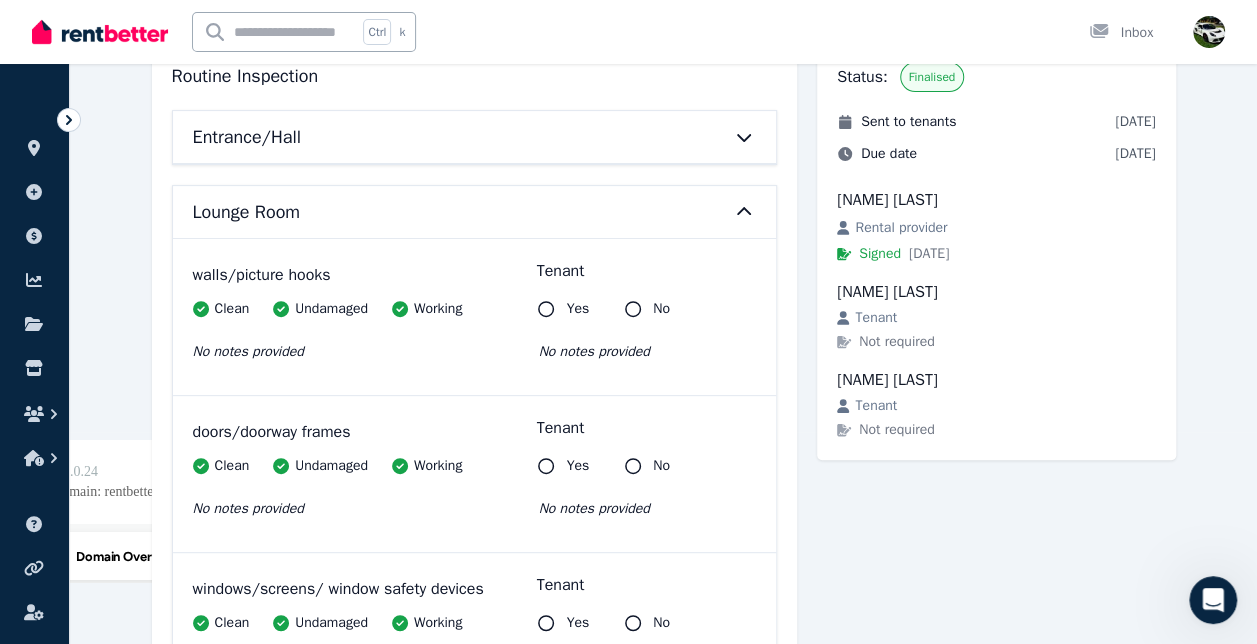 click on "Lounge Room" at bounding box center (475, 212) 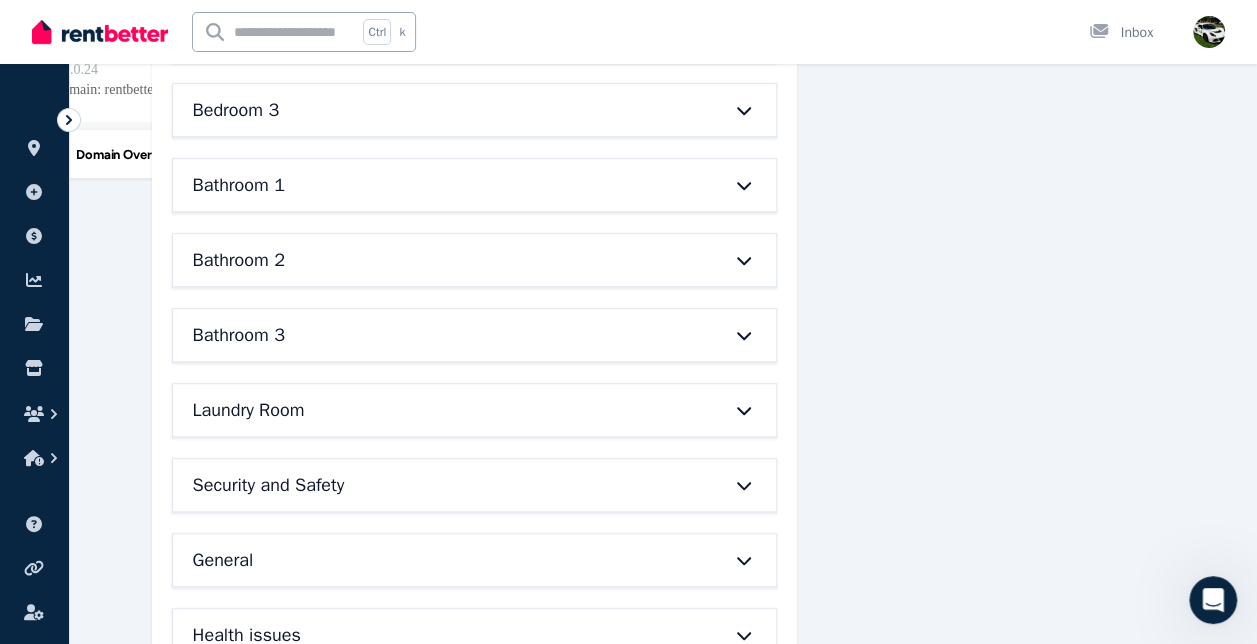 scroll, scrollTop: 898, scrollLeft: 0, axis: vertical 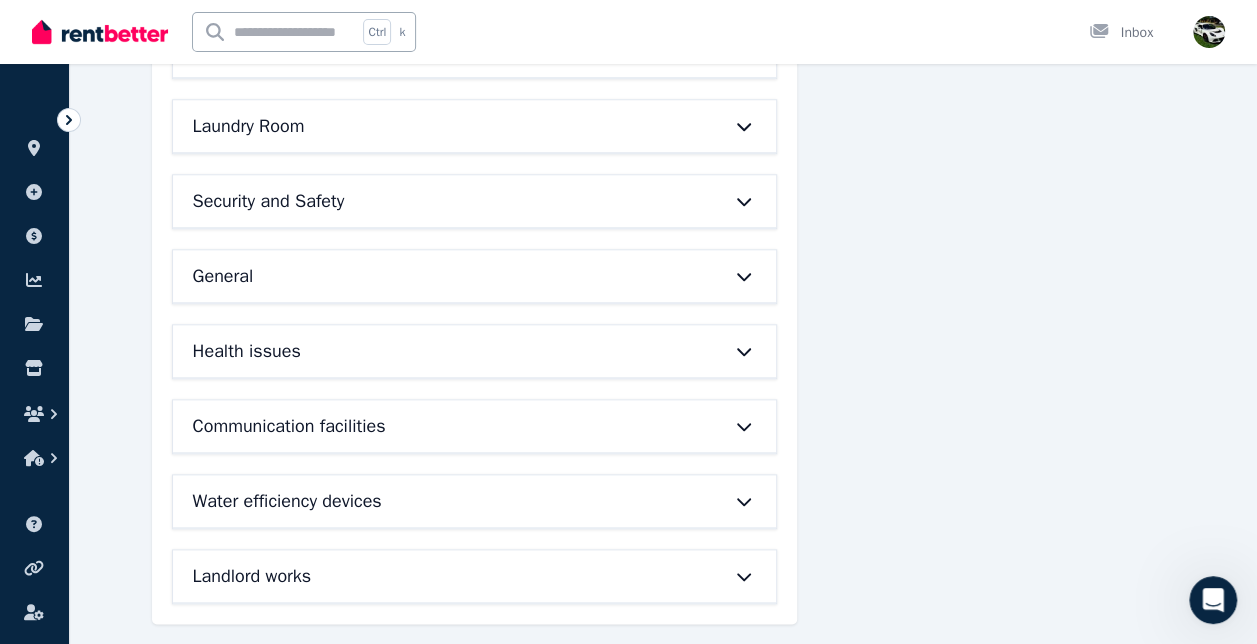 click on "Water efficiency devices" at bounding box center [475, 501] 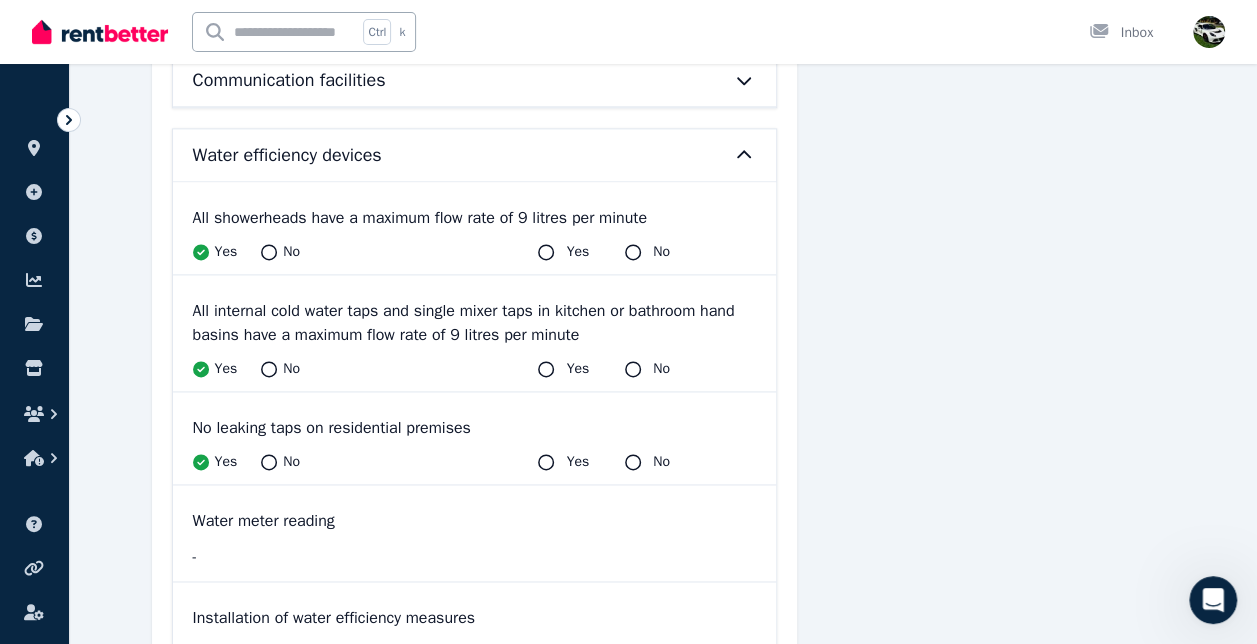 scroll, scrollTop: 1294, scrollLeft: 0, axis: vertical 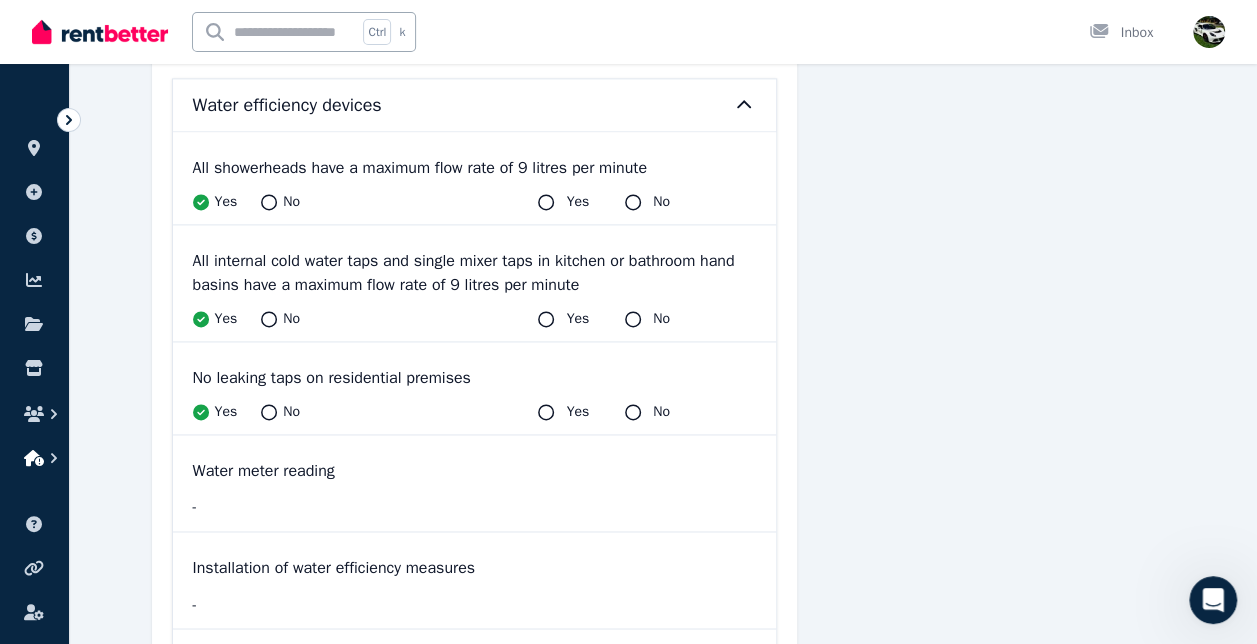 click 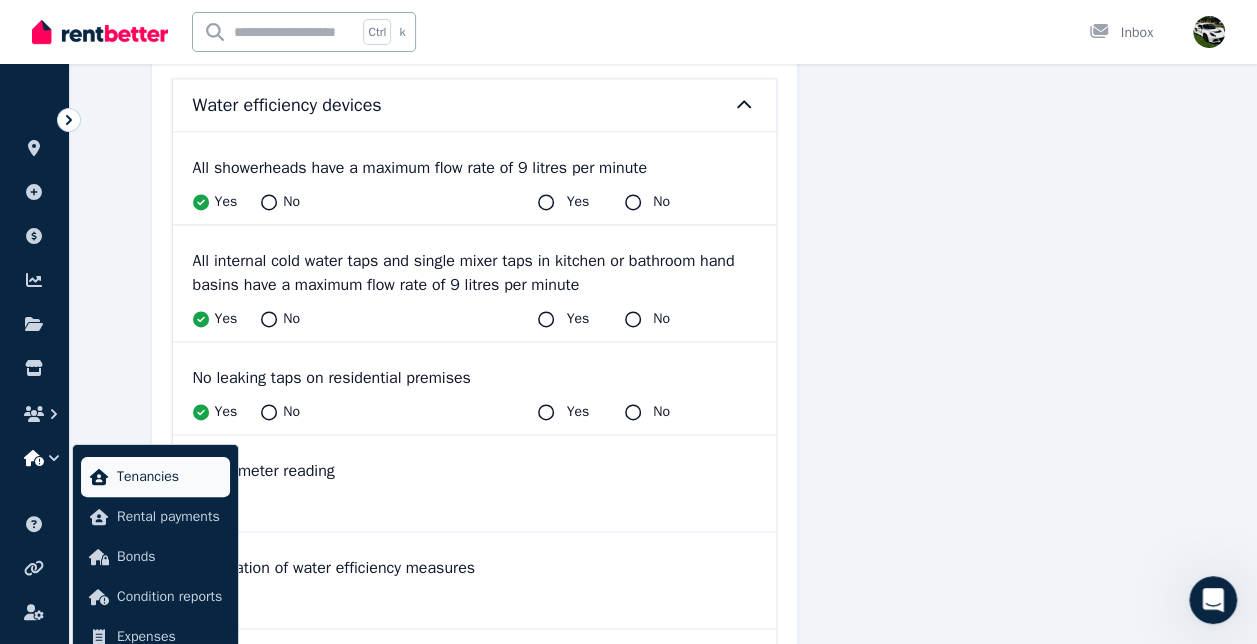 click on "Tenancies" at bounding box center (169, 477) 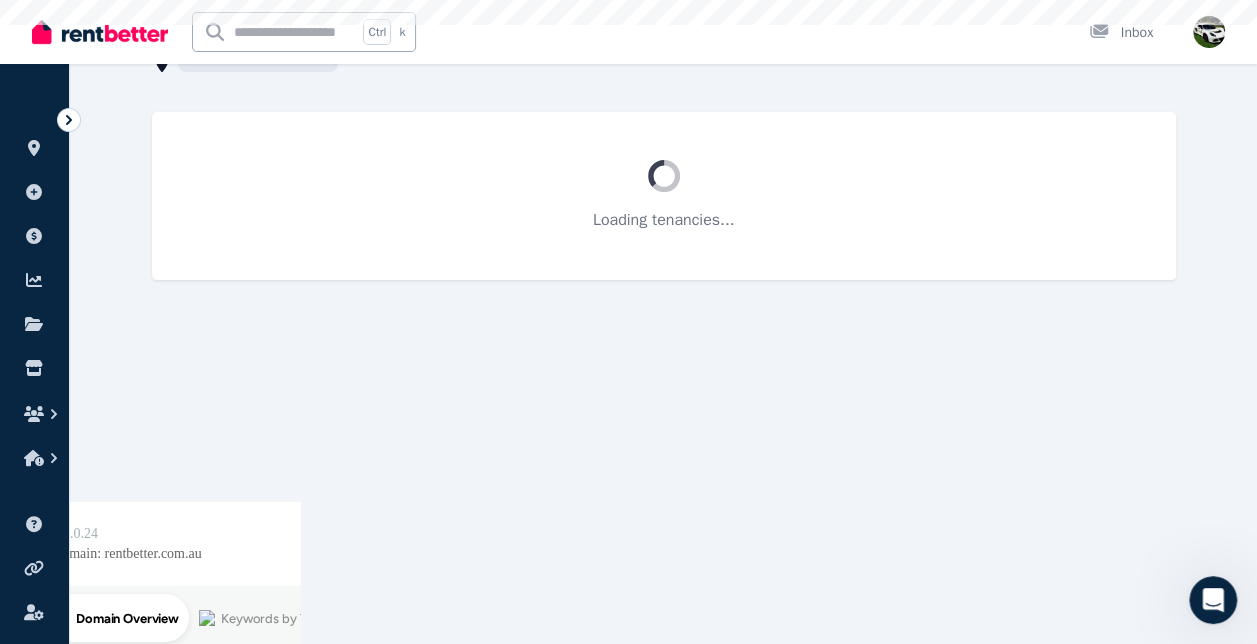 scroll, scrollTop: 0, scrollLeft: 0, axis: both 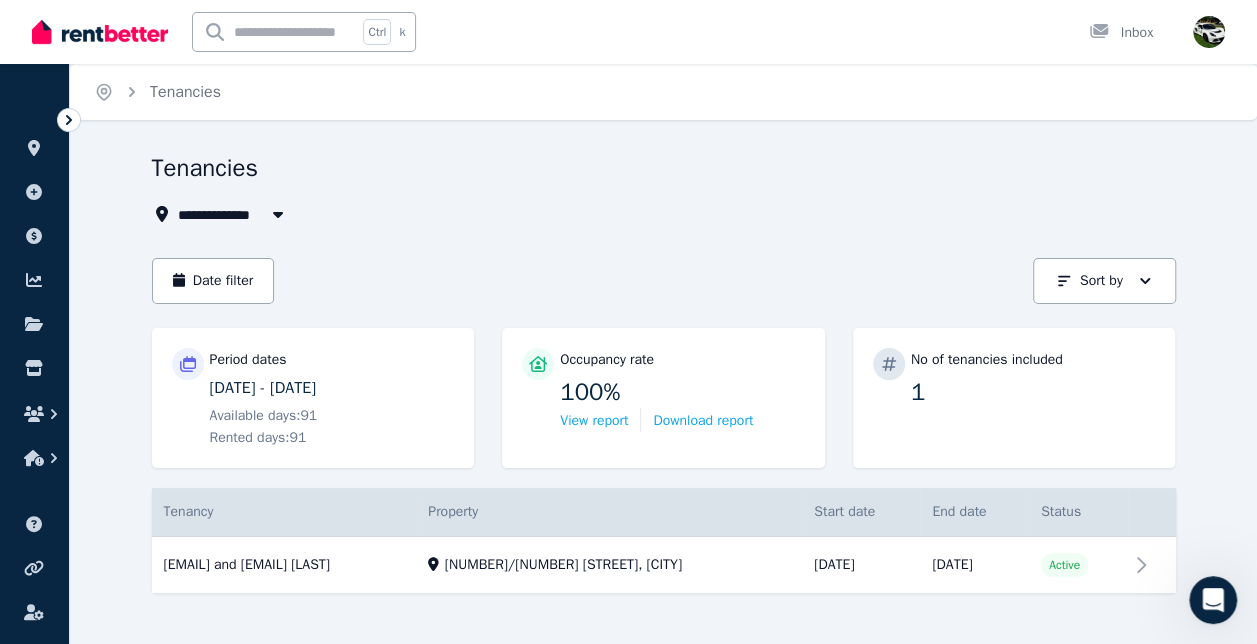 click at bounding box center (1213, 600) 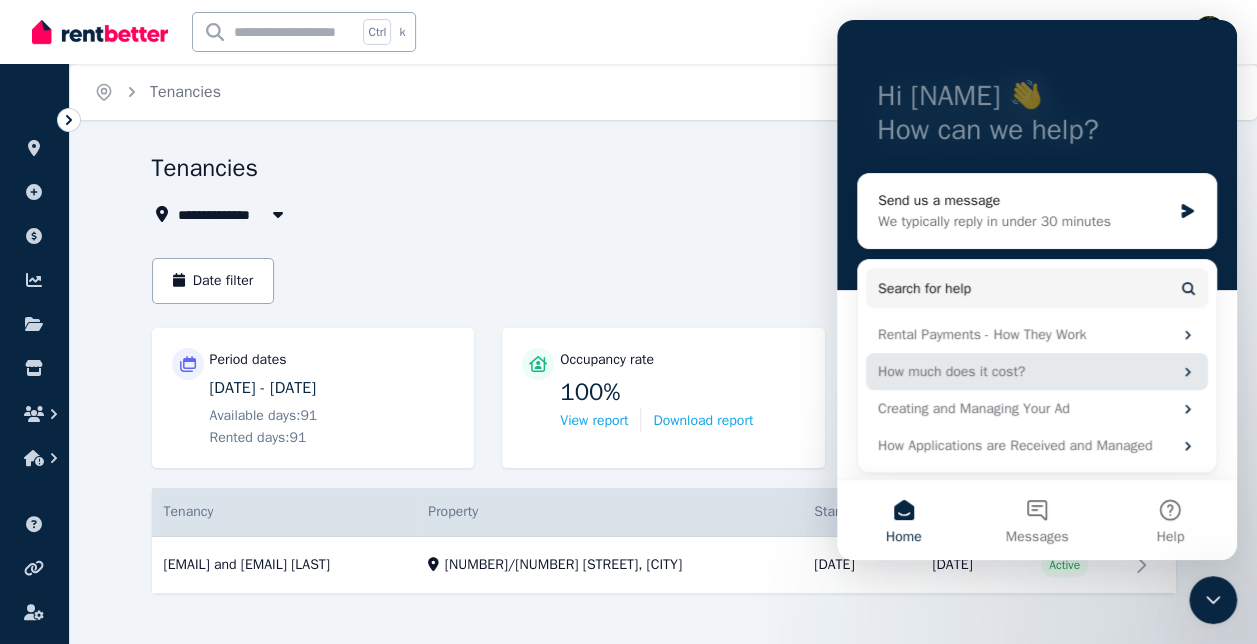 scroll, scrollTop: 85, scrollLeft: 0, axis: vertical 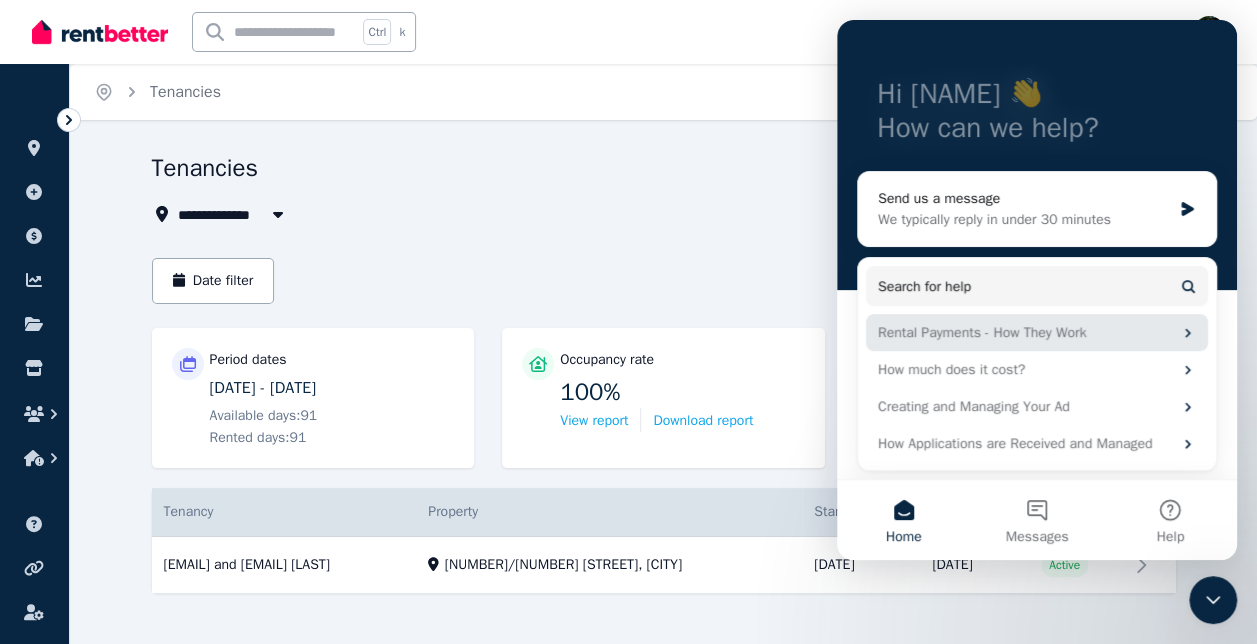 click on "Rental Payments - How They Work" at bounding box center [1025, 332] 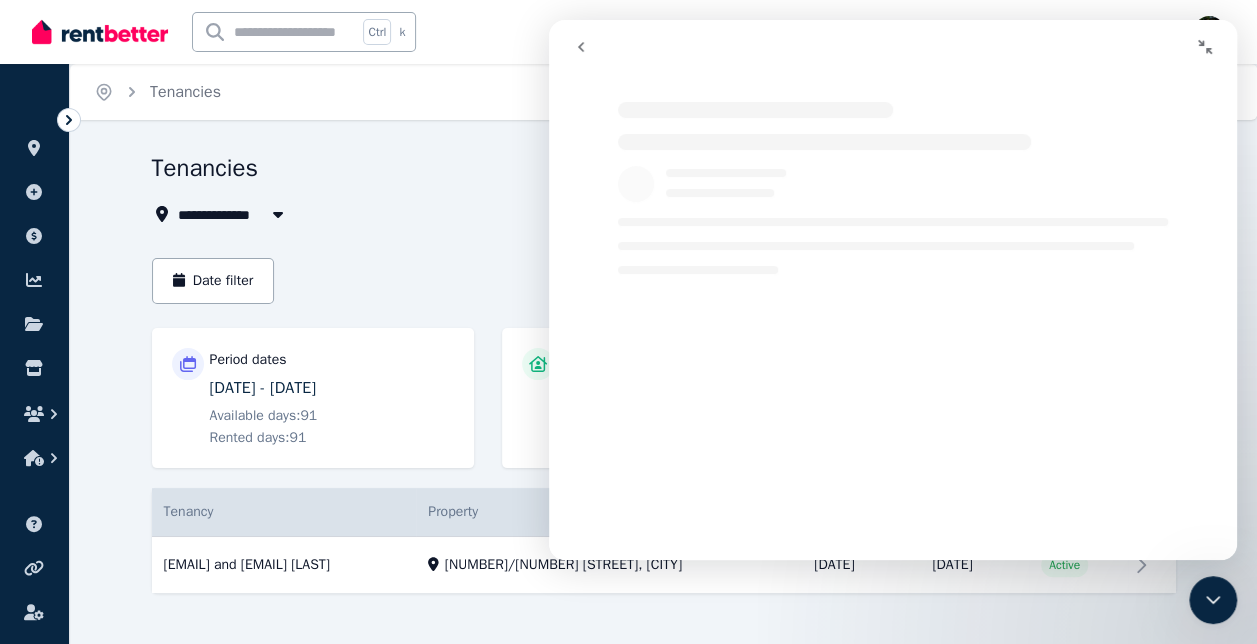 scroll, scrollTop: 0, scrollLeft: 0, axis: both 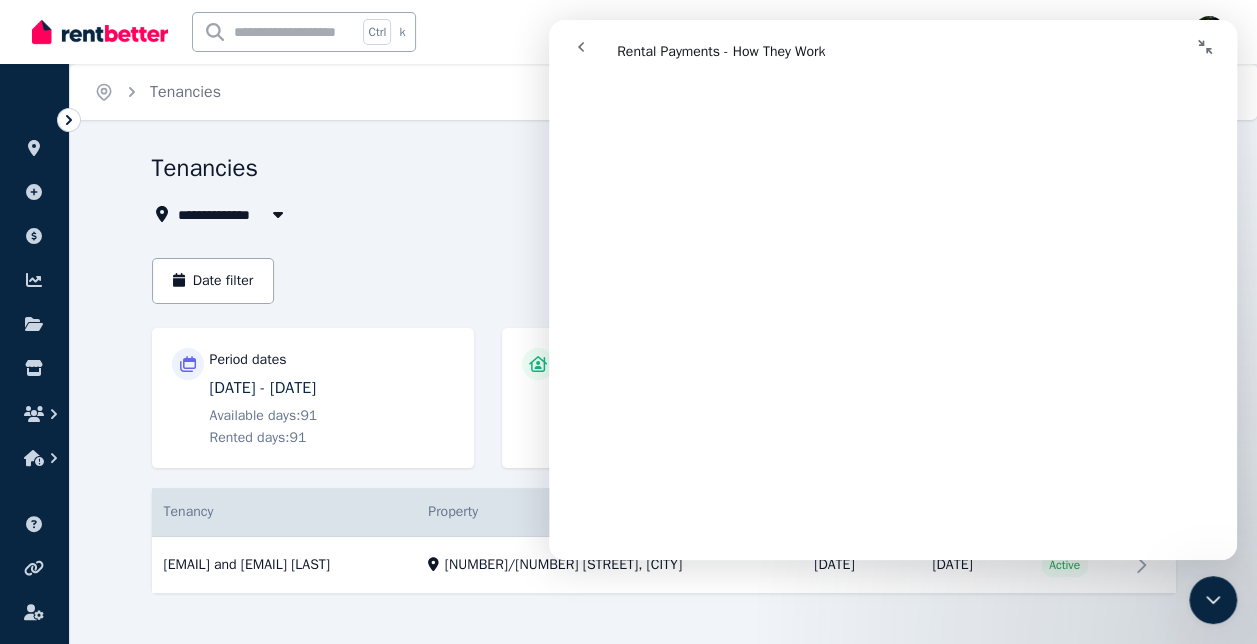 click on "**********" at bounding box center (664, 390) 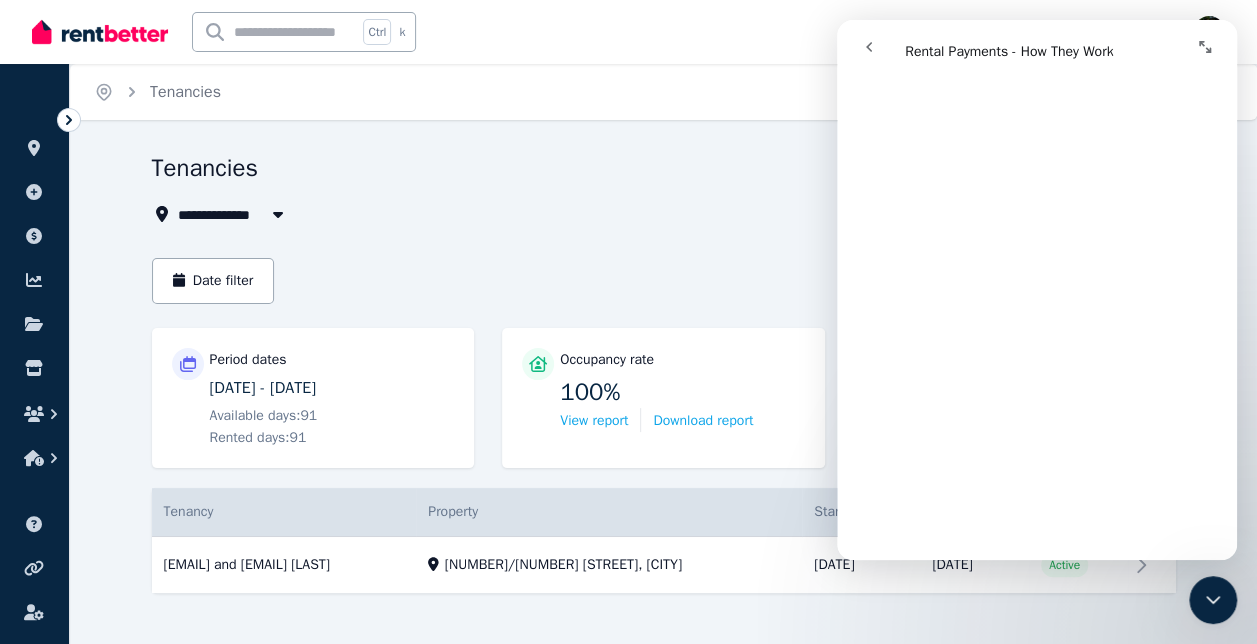 scroll, scrollTop: 3094, scrollLeft: 0, axis: vertical 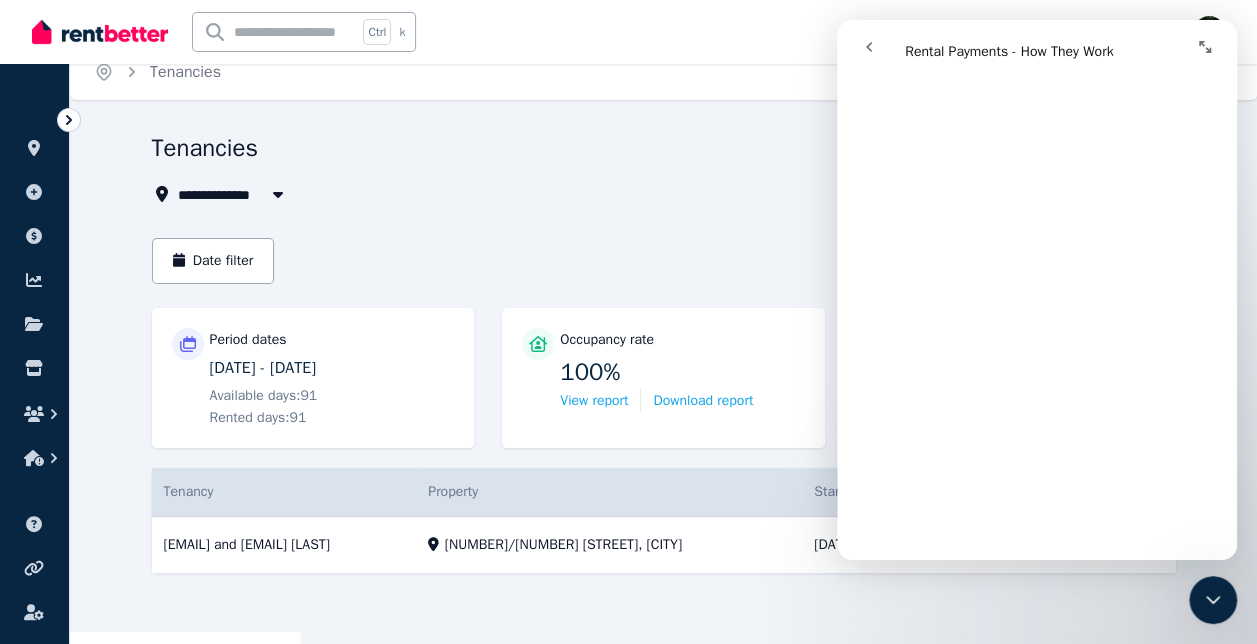click at bounding box center [869, 47] 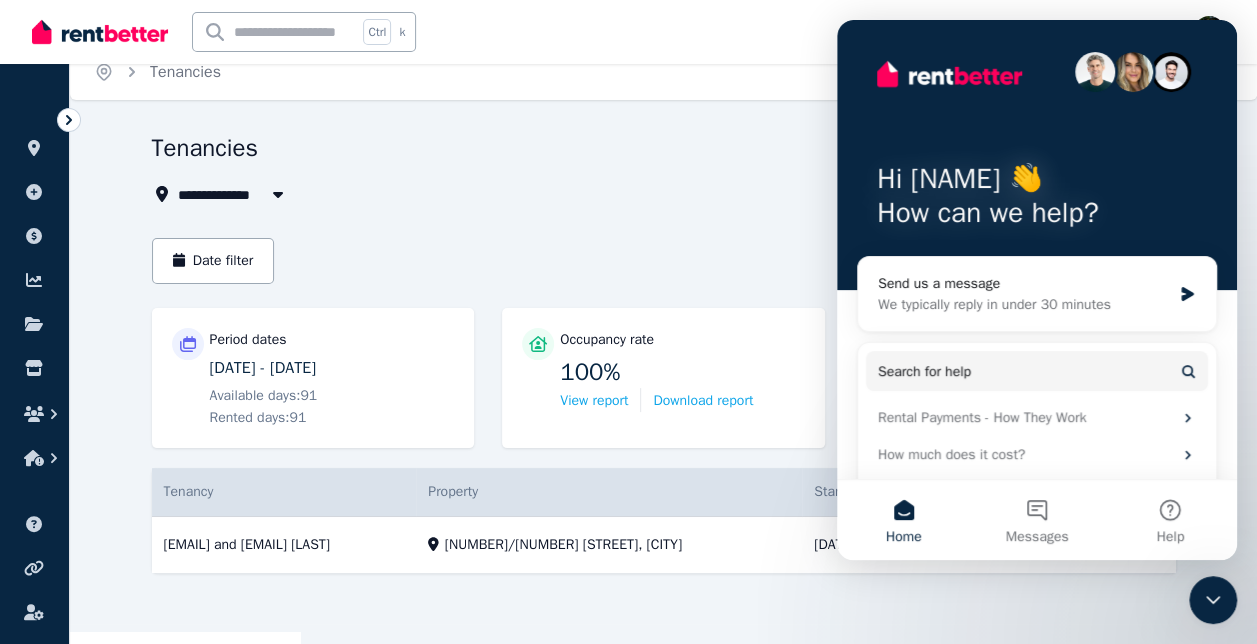 click on "**********" at bounding box center (664, 370) 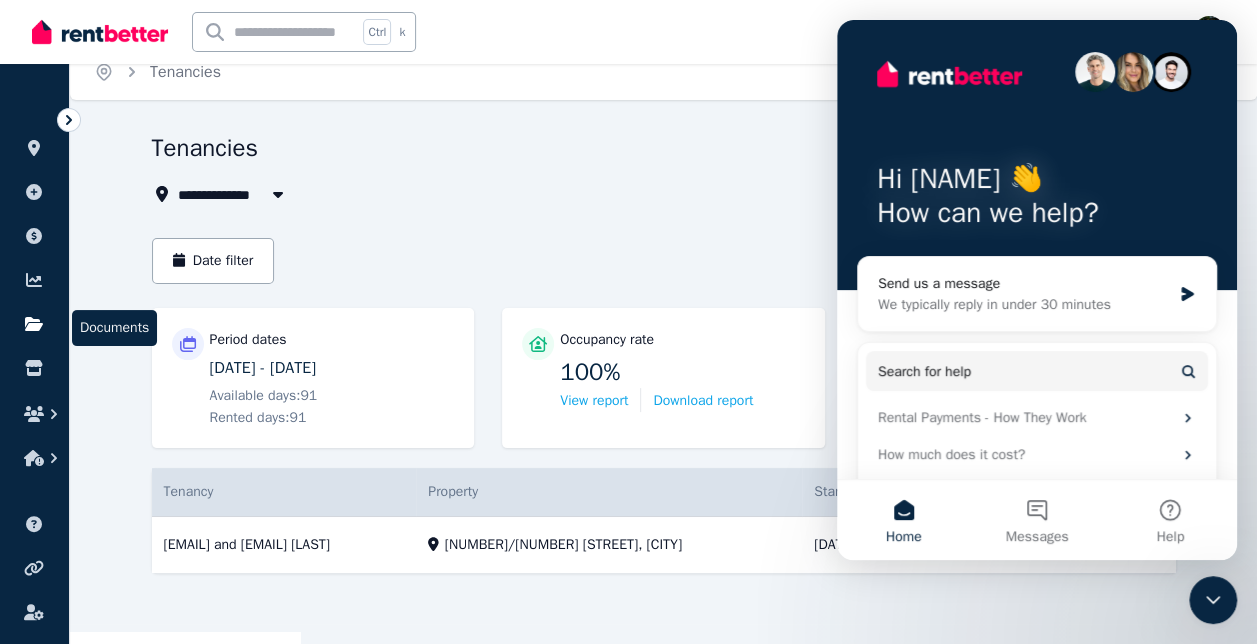 click at bounding box center (34, 324) 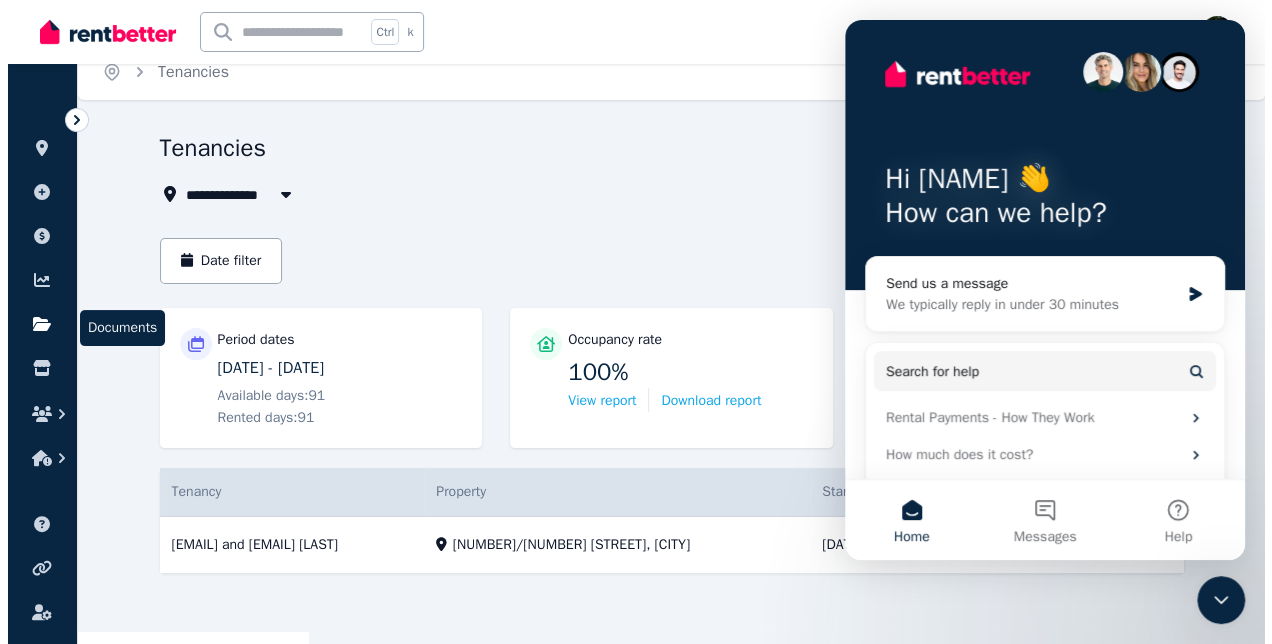 scroll, scrollTop: 0, scrollLeft: 0, axis: both 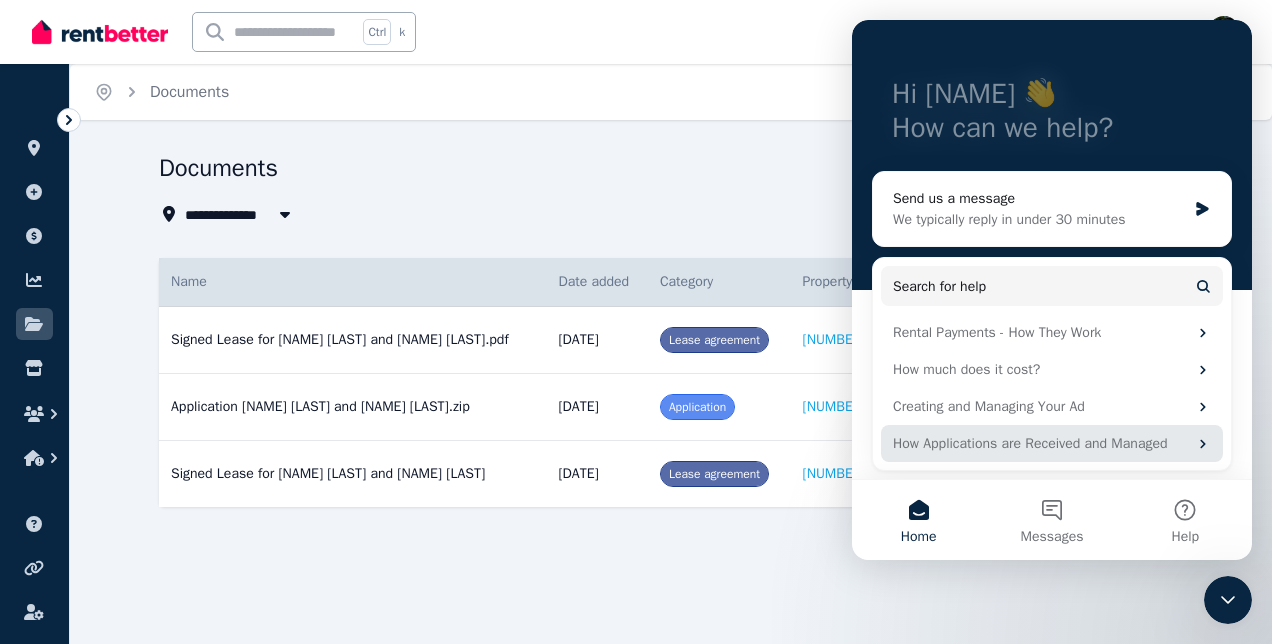 click on "How Applications are Received and Managed" at bounding box center [1040, 443] 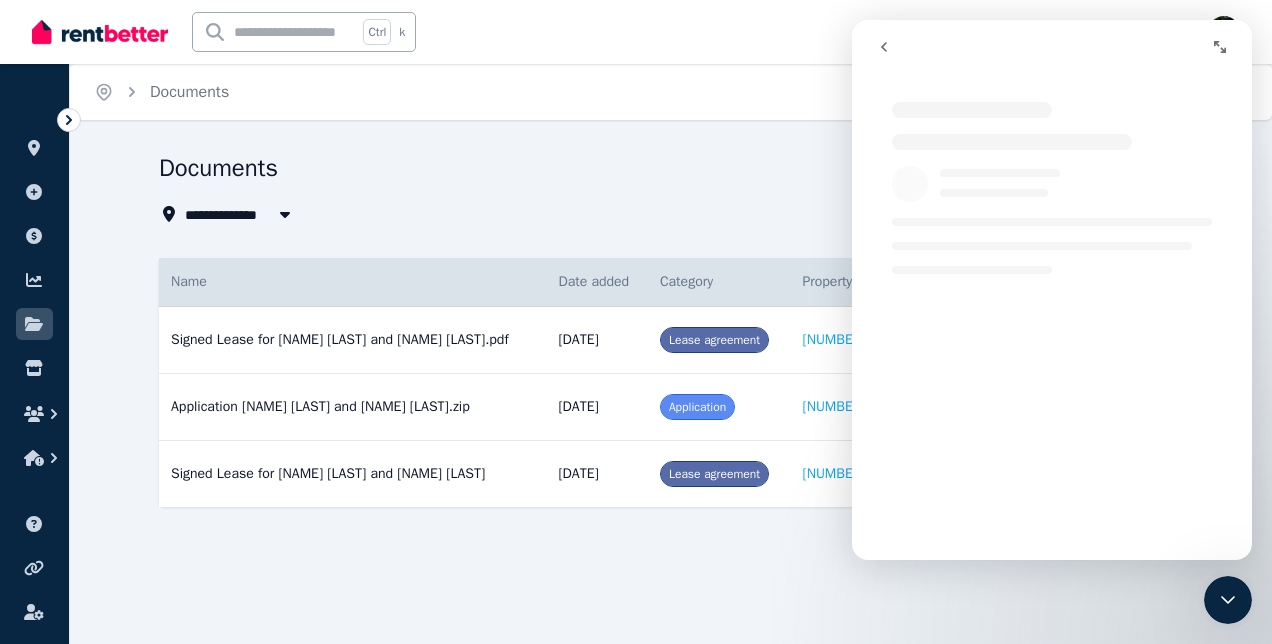 scroll, scrollTop: 0, scrollLeft: 0, axis: both 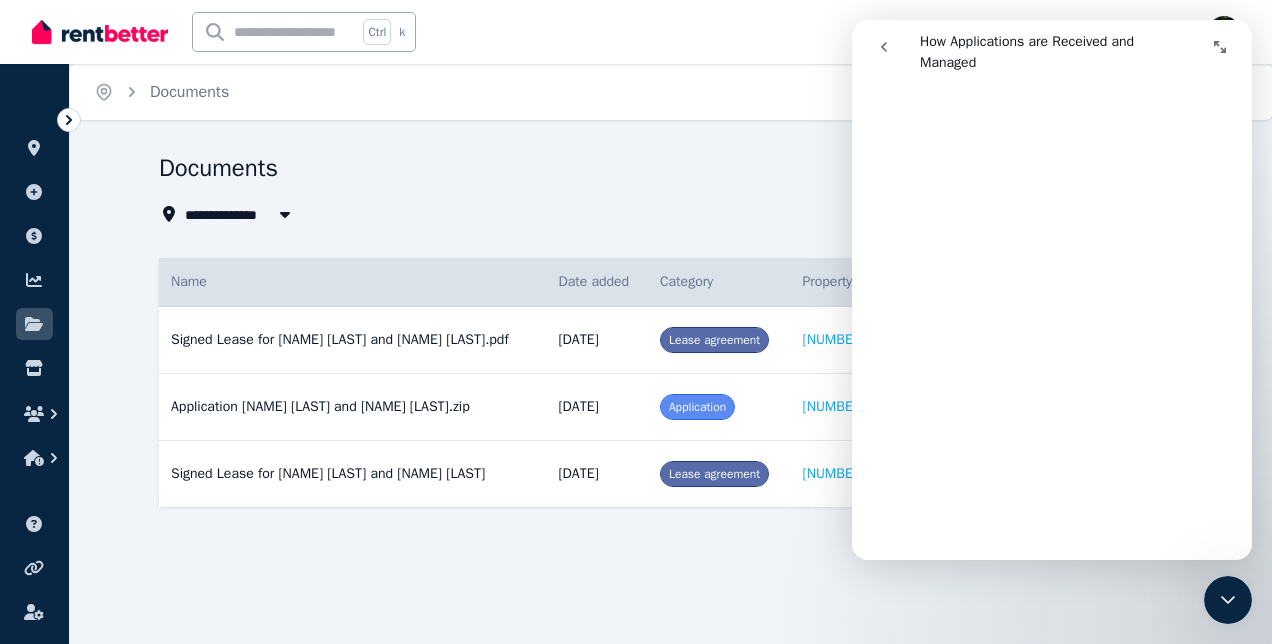 click at bounding box center [884, 47] 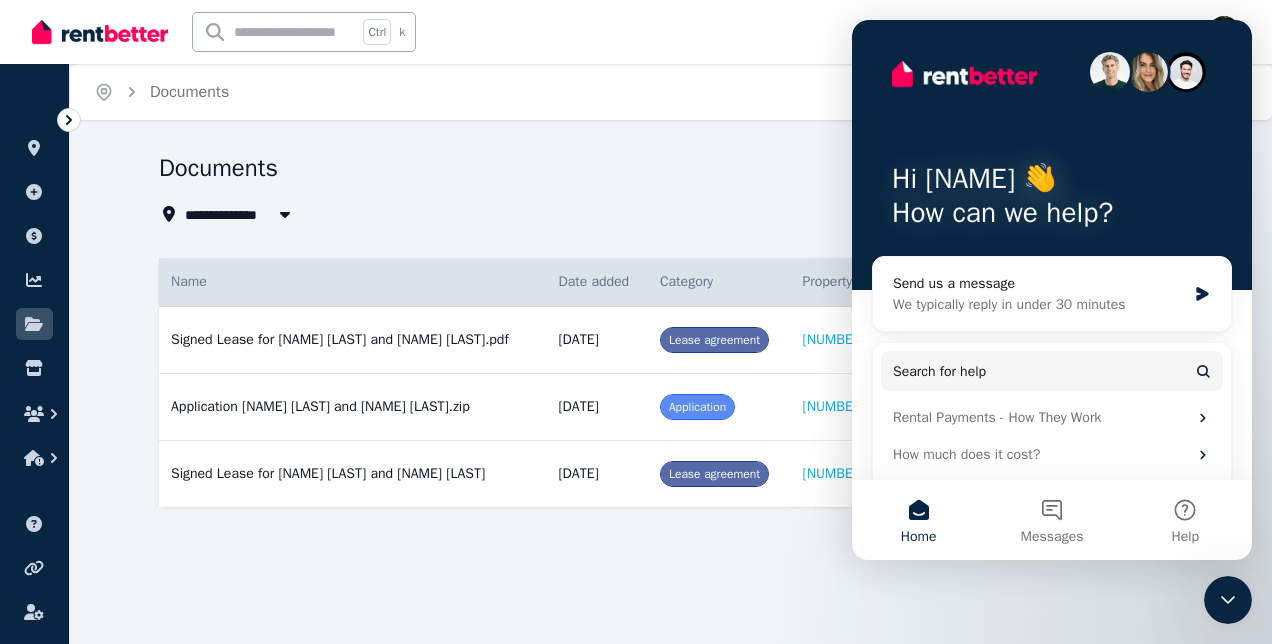 click on "Documents" at bounding box center (611, 171) 